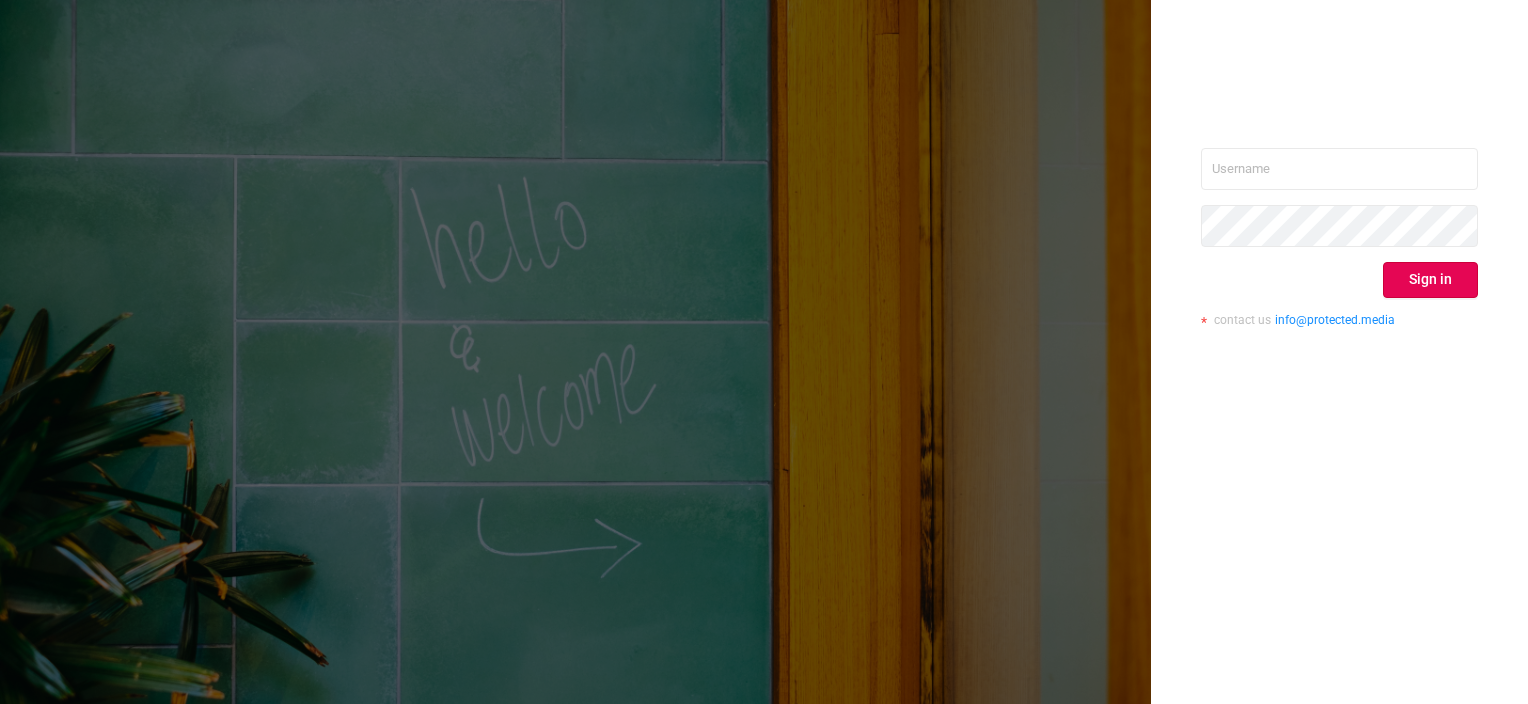 scroll, scrollTop: 0, scrollLeft: 0, axis: both 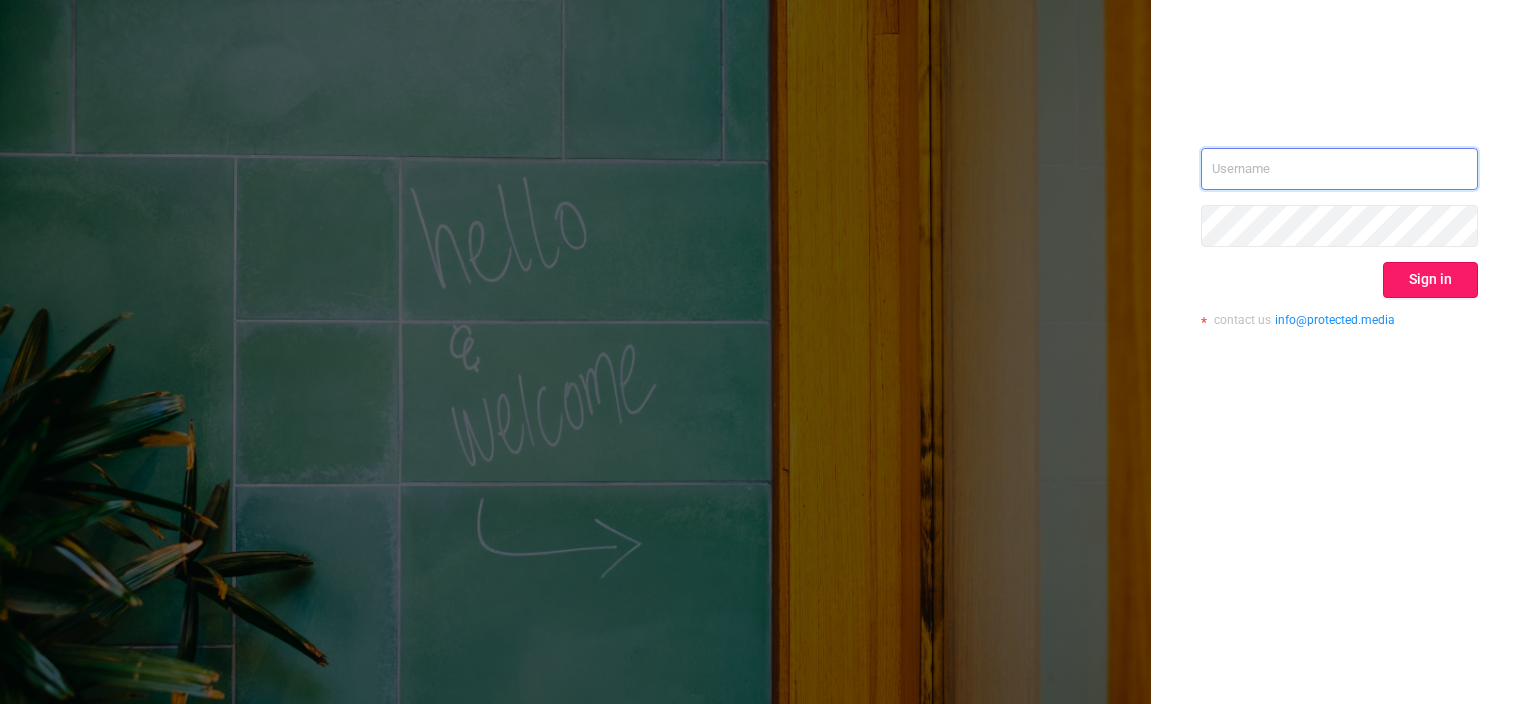 type on "[EMAIL]" 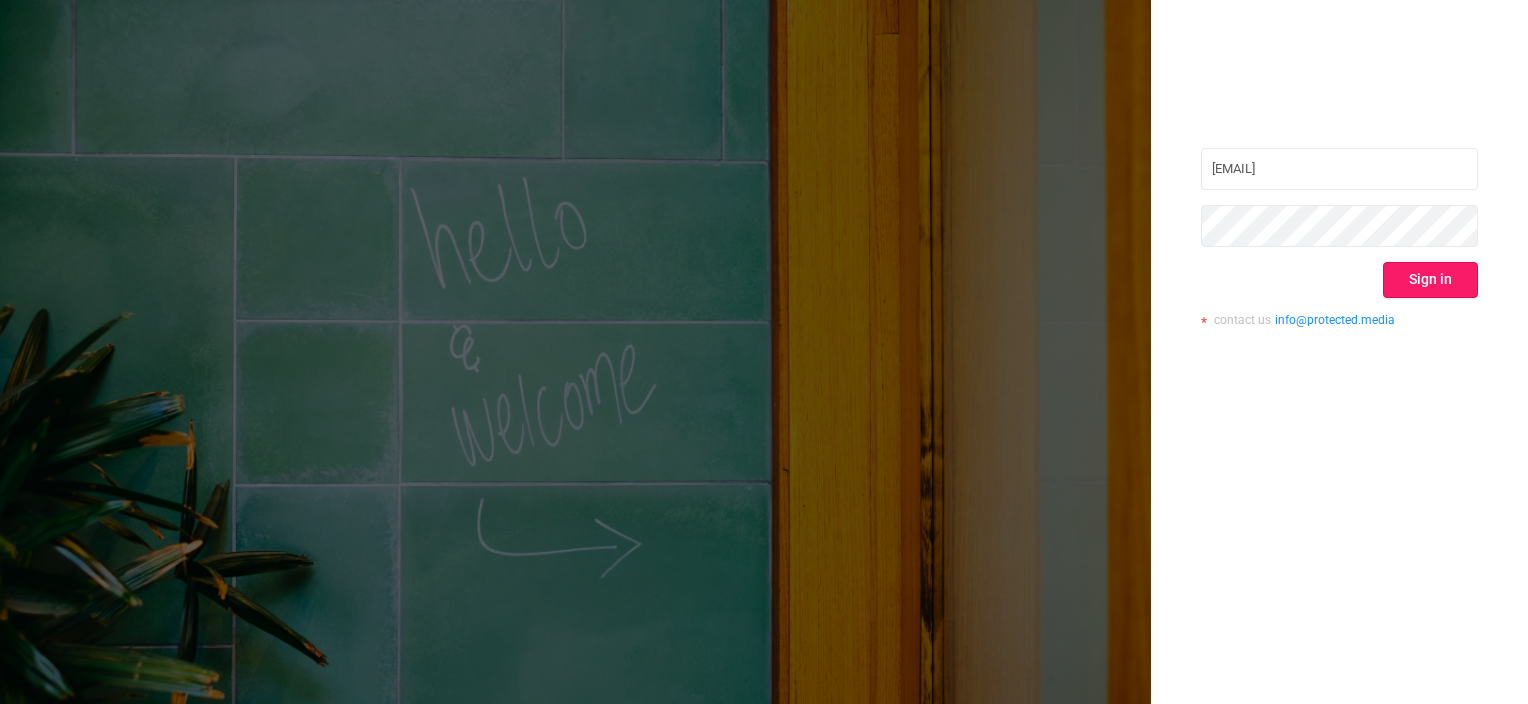 click on "Sign in" at bounding box center (1430, 280) 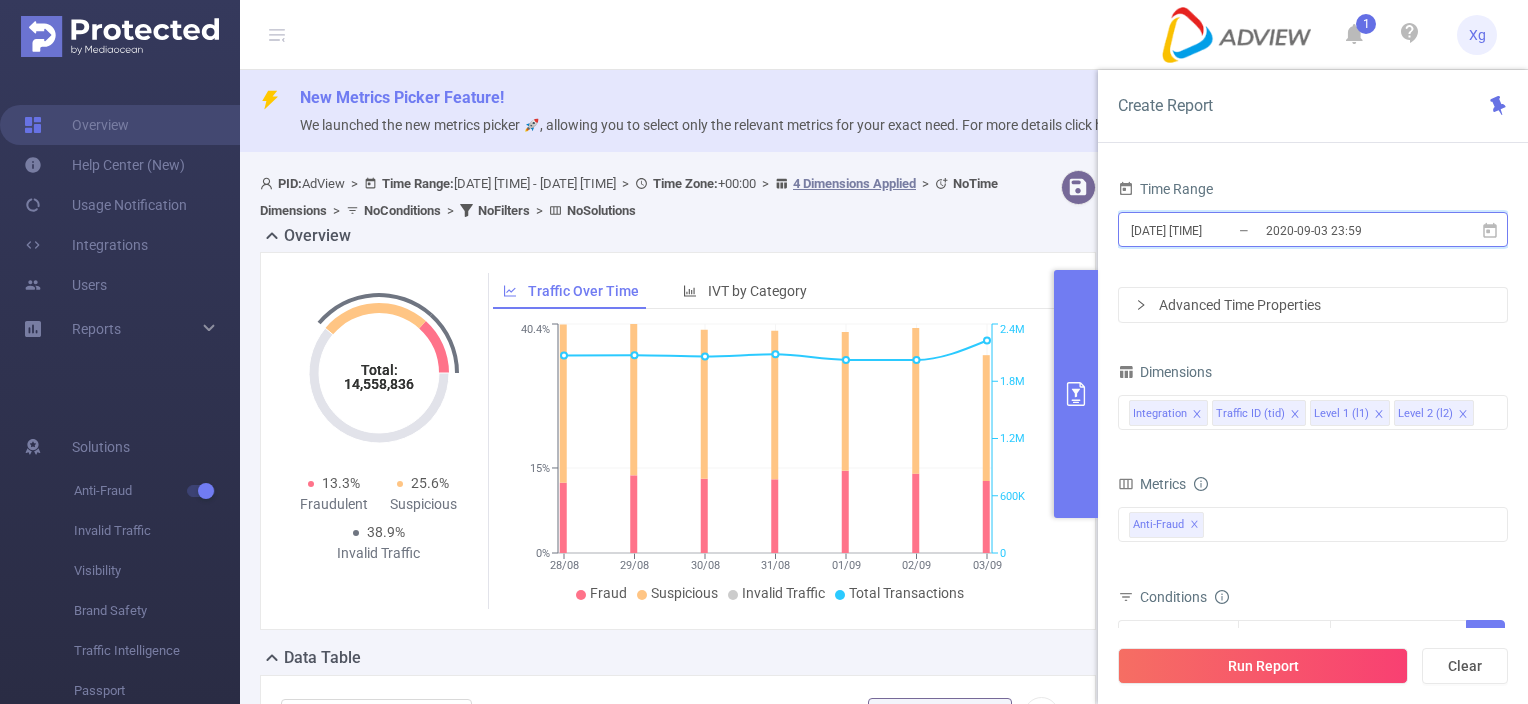 click 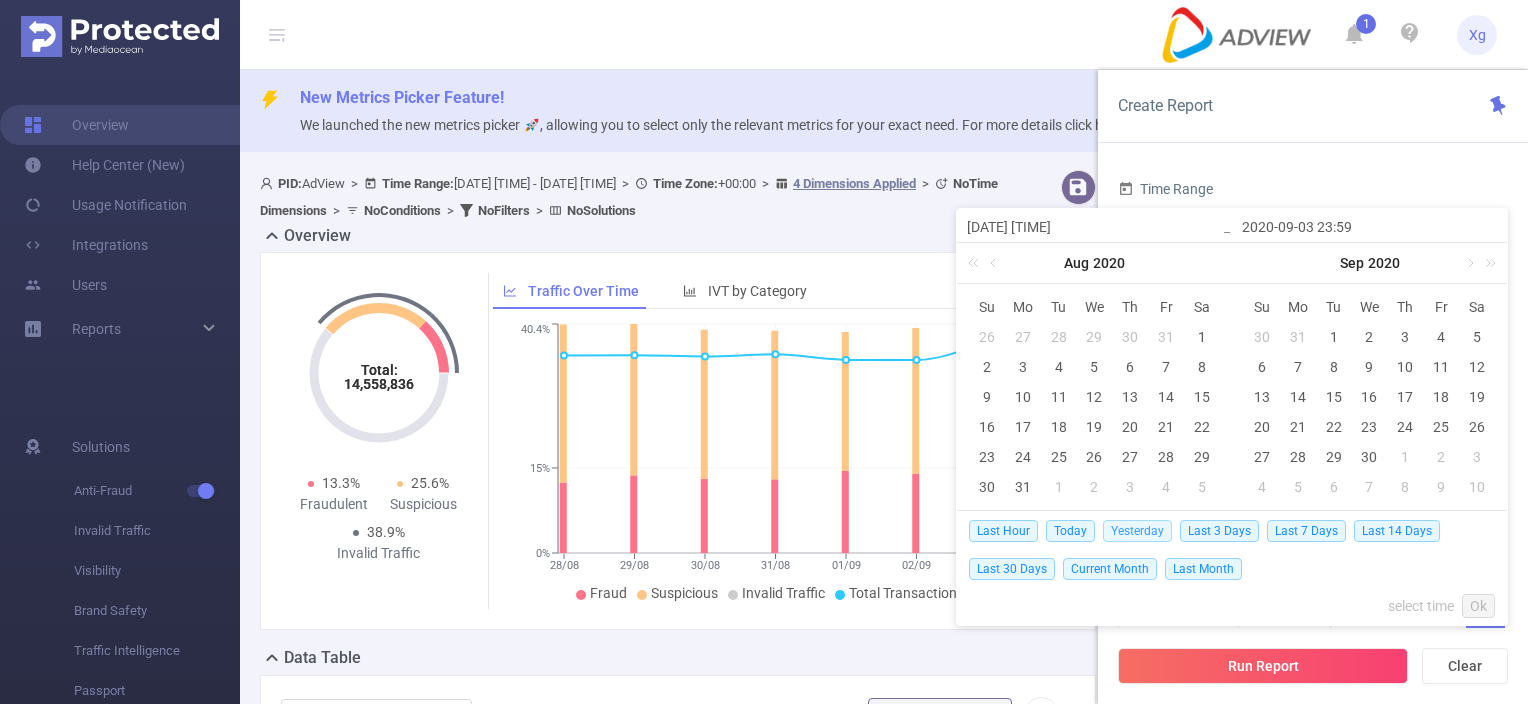 click on "Yesterday" at bounding box center [1137, 531] 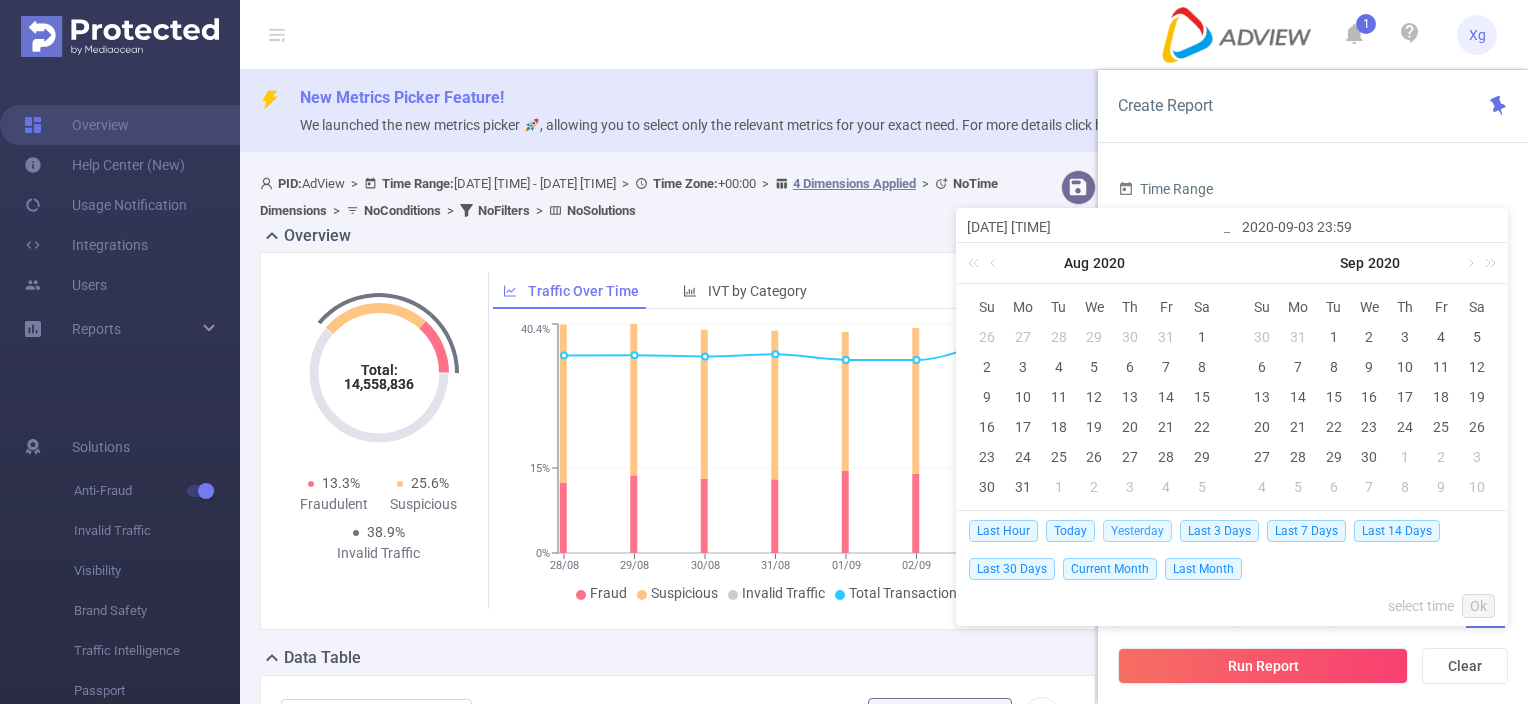 type on "2025-08-05 00:00" 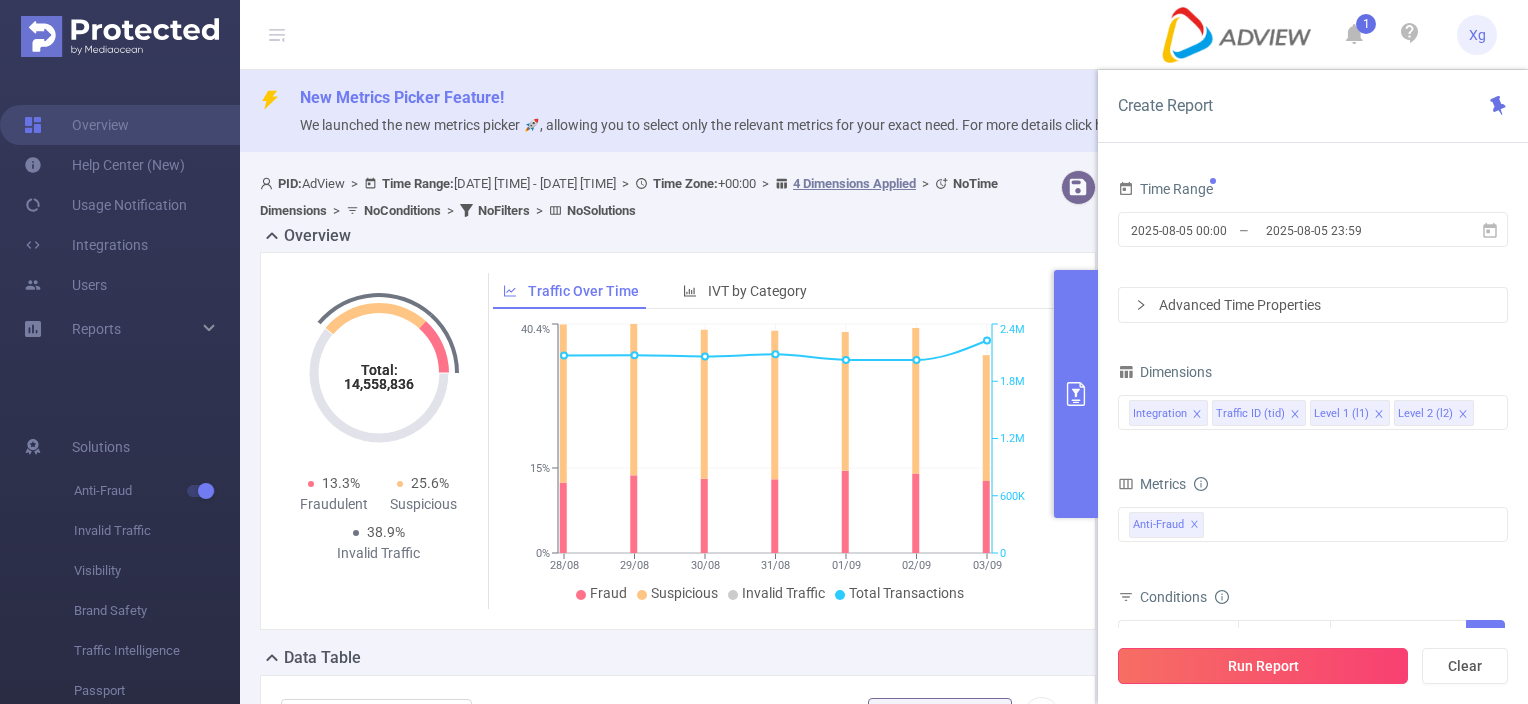 click on "Run Report" at bounding box center (1263, 666) 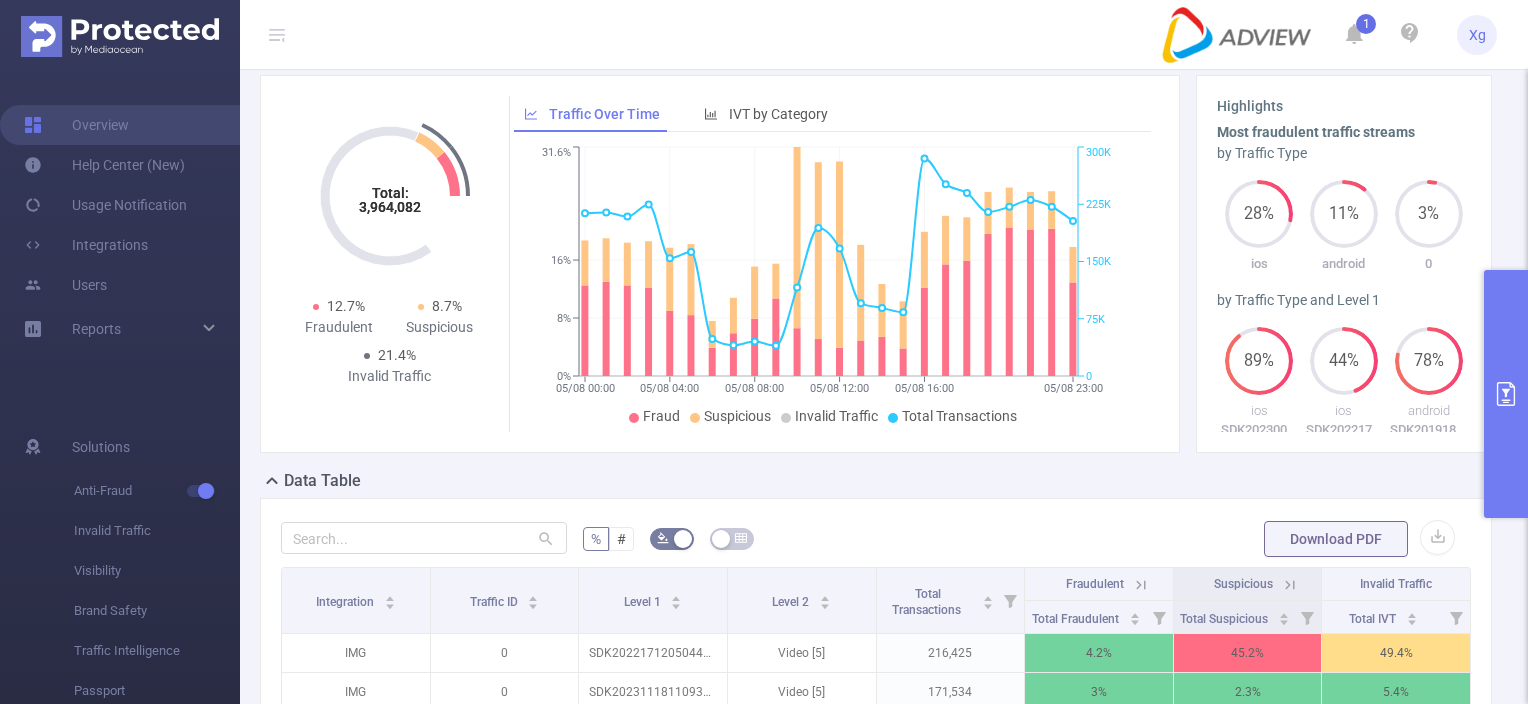 scroll, scrollTop: 400, scrollLeft: 0, axis: vertical 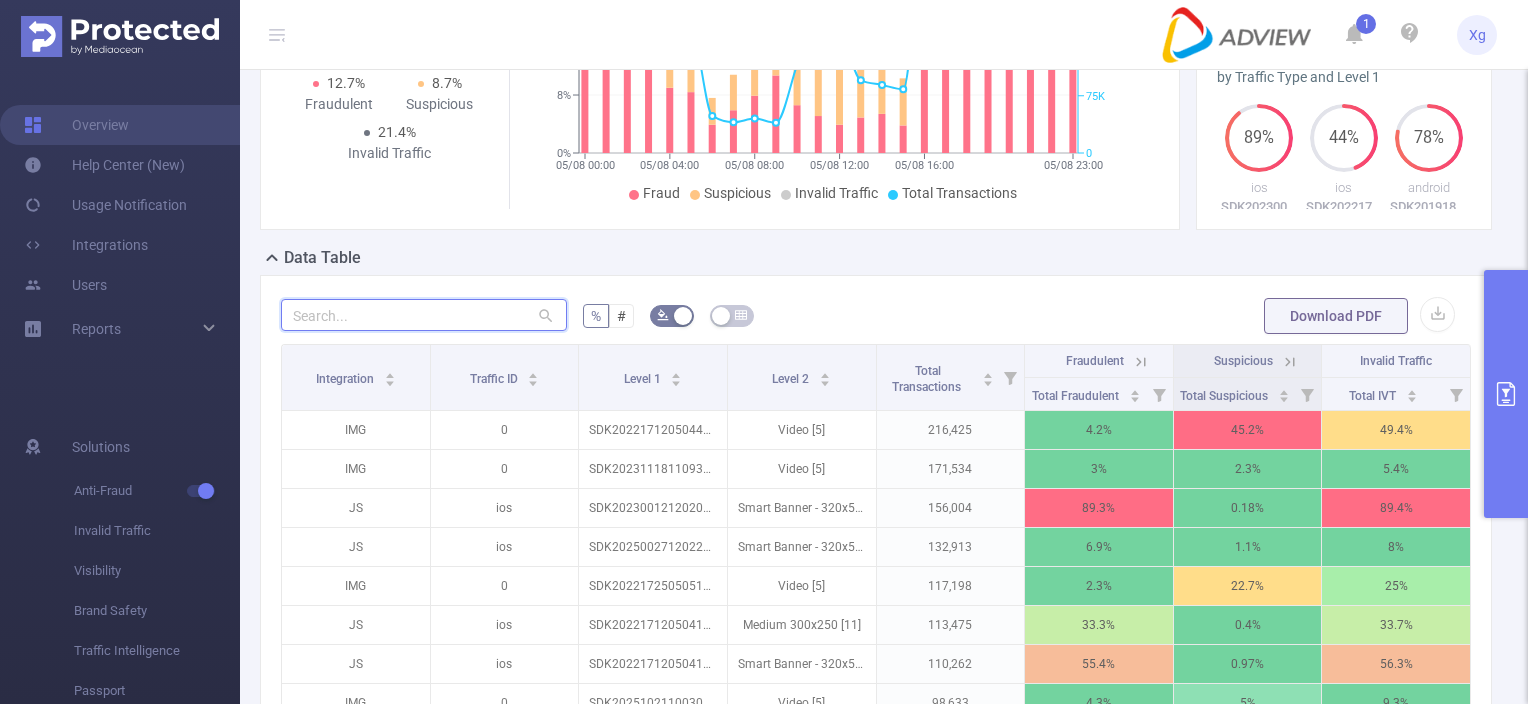 click at bounding box center (424, 315) 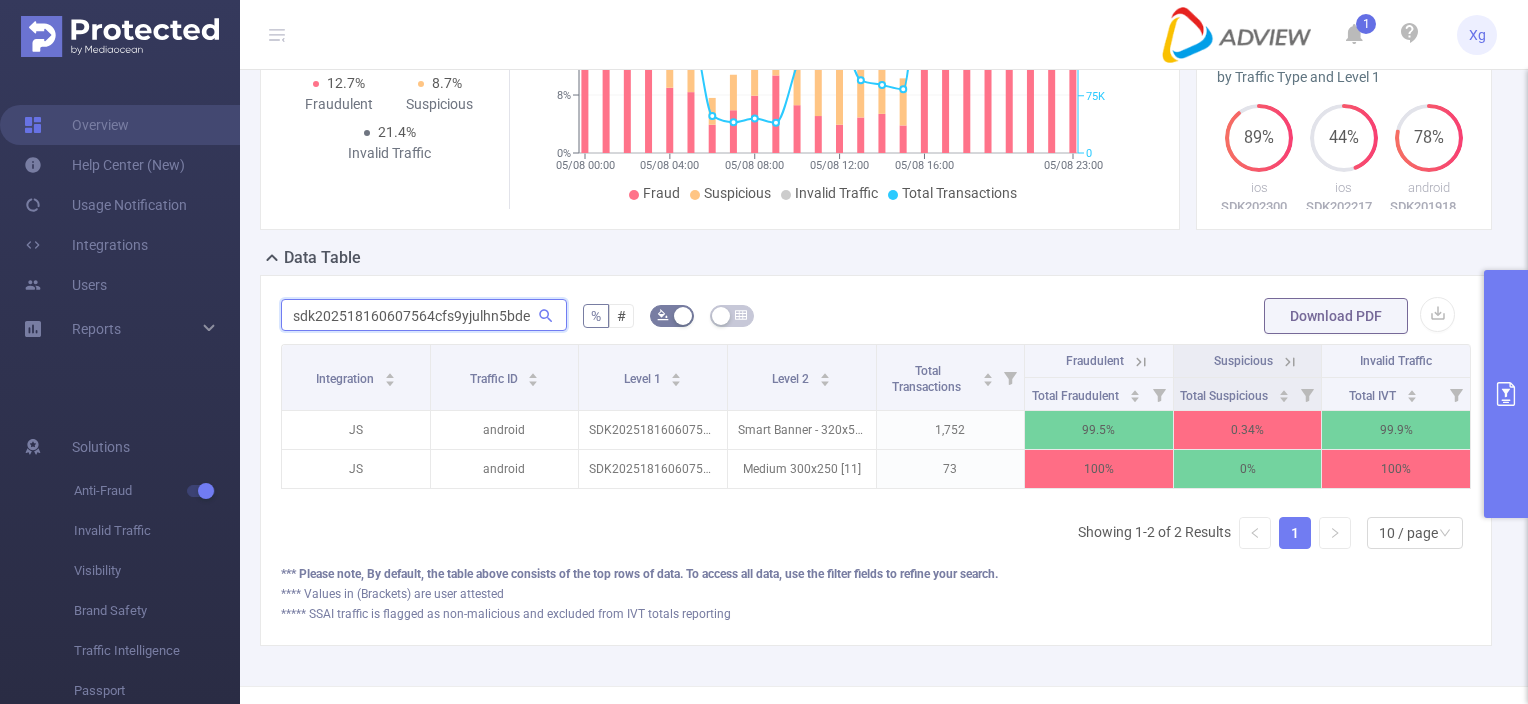 drag, startPoint x: 291, startPoint y: 319, endPoint x: 549, endPoint y: 327, distance: 258.124 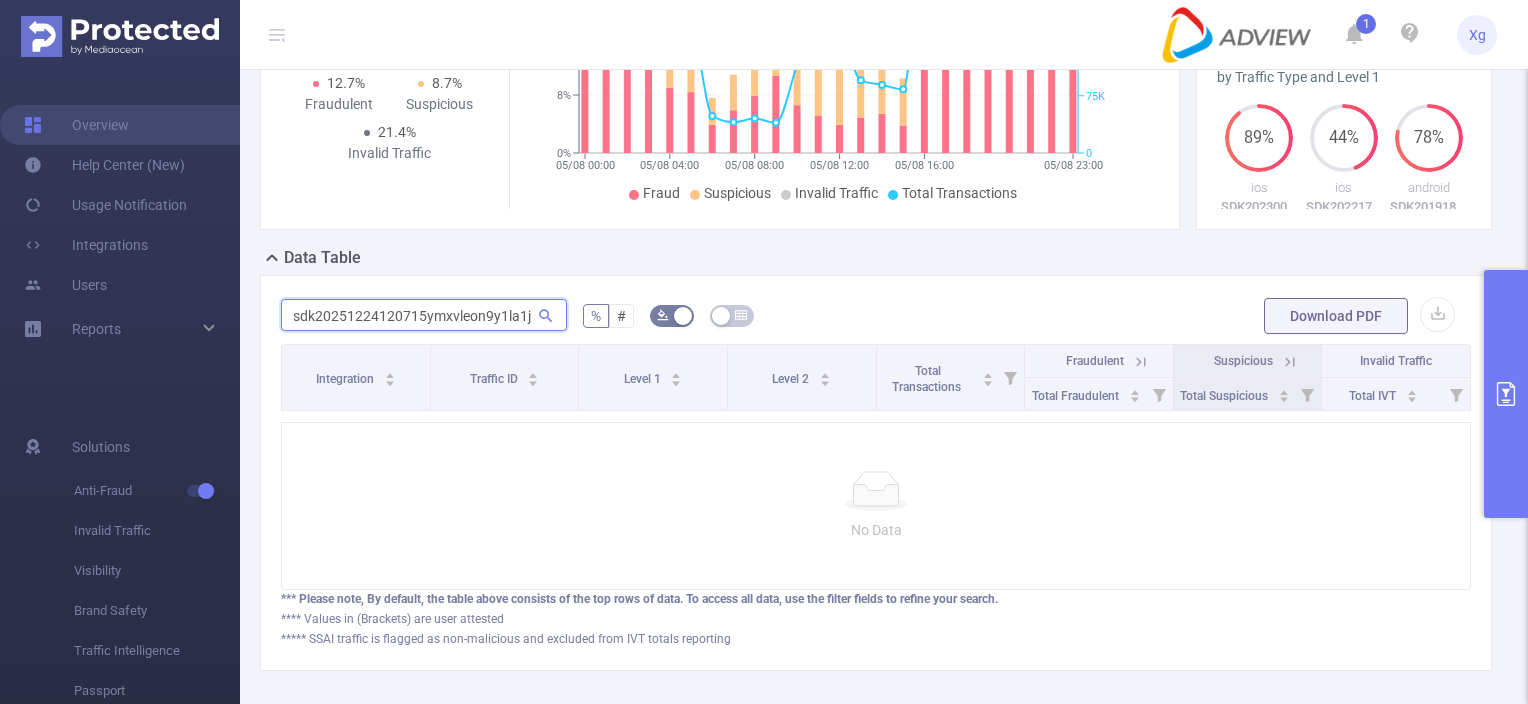 drag, startPoint x: 416, startPoint y: 316, endPoint x: 281, endPoint y: 316, distance: 135 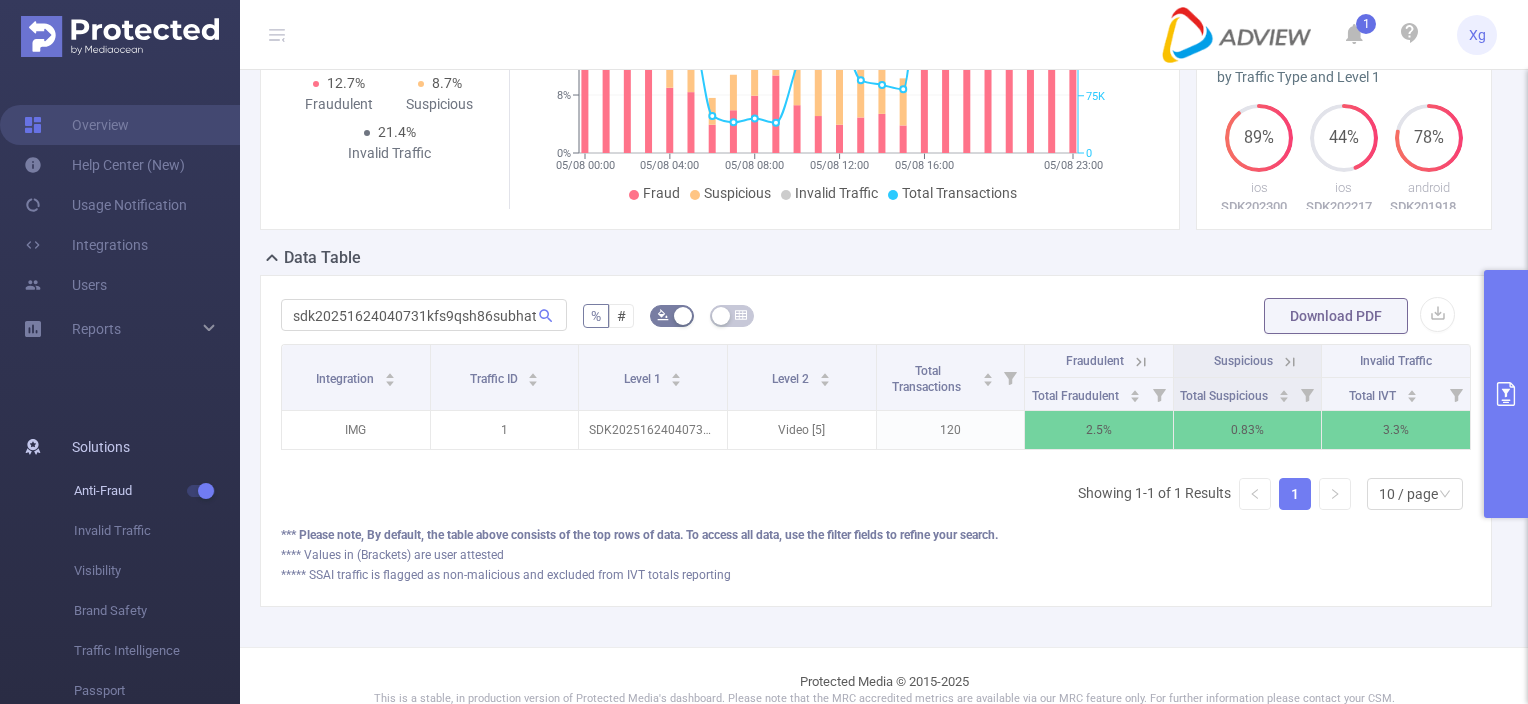 scroll, scrollTop: 0, scrollLeft: 0, axis: both 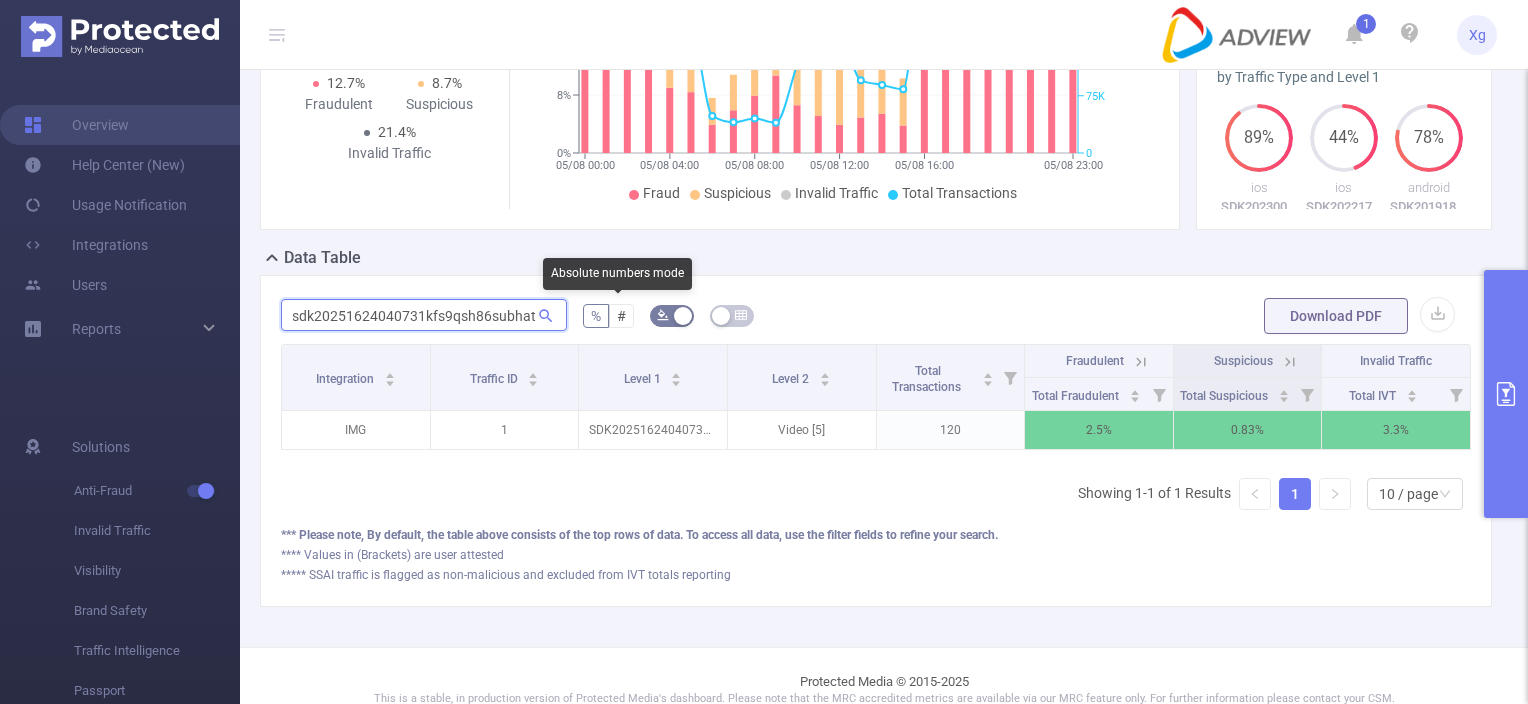 drag, startPoint x: 292, startPoint y: 314, endPoint x: 642, endPoint y: 319, distance: 350.0357 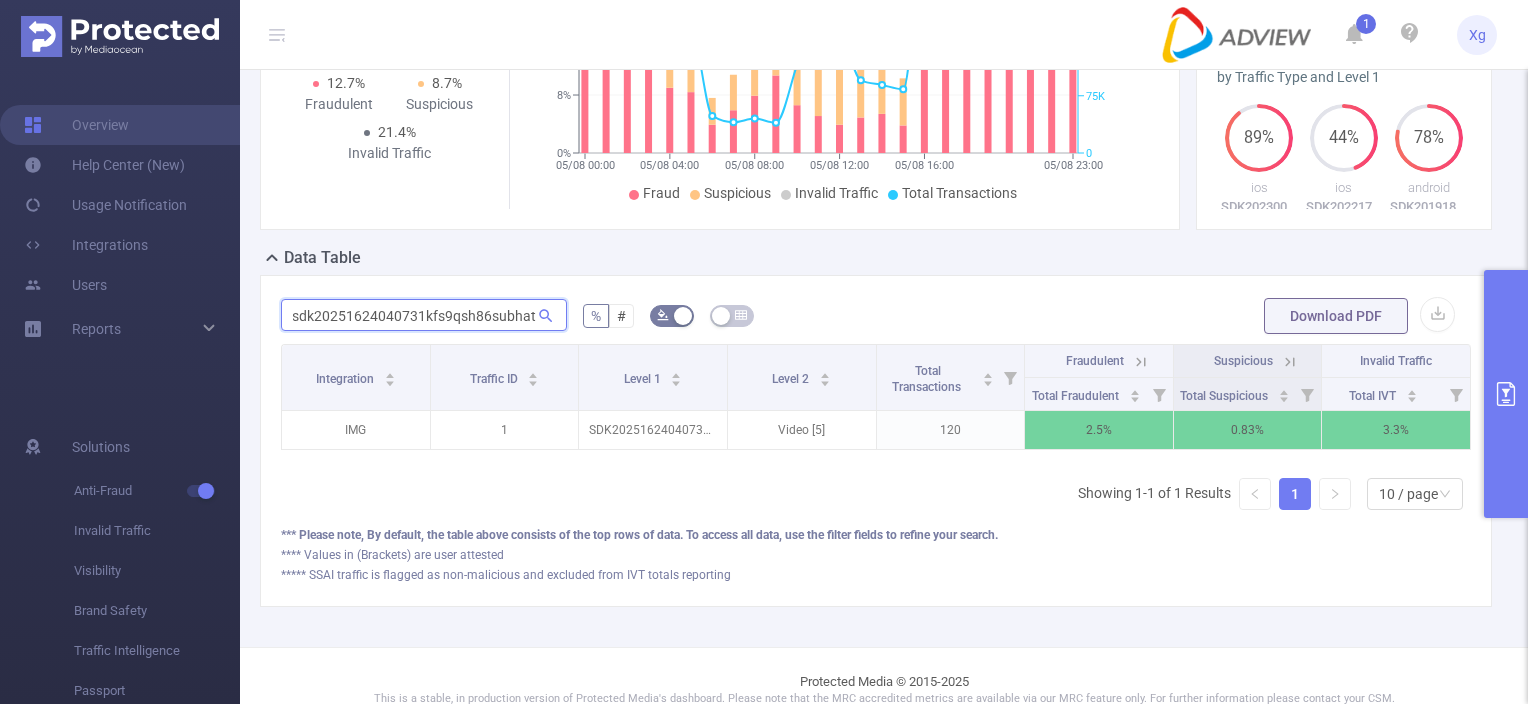 paste on "2024080746p4e83nddjneojvj" 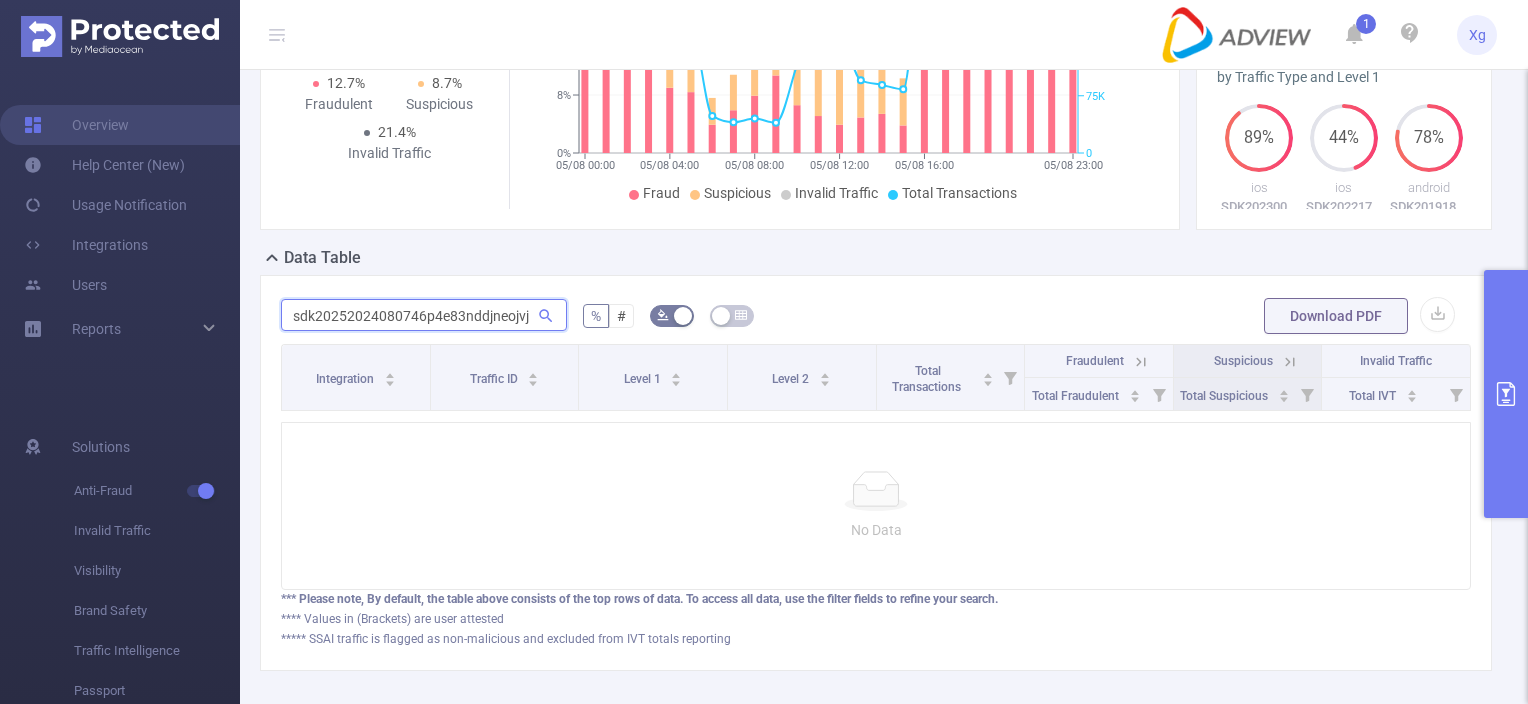 scroll, scrollTop: 0, scrollLeft: 0, axis: both 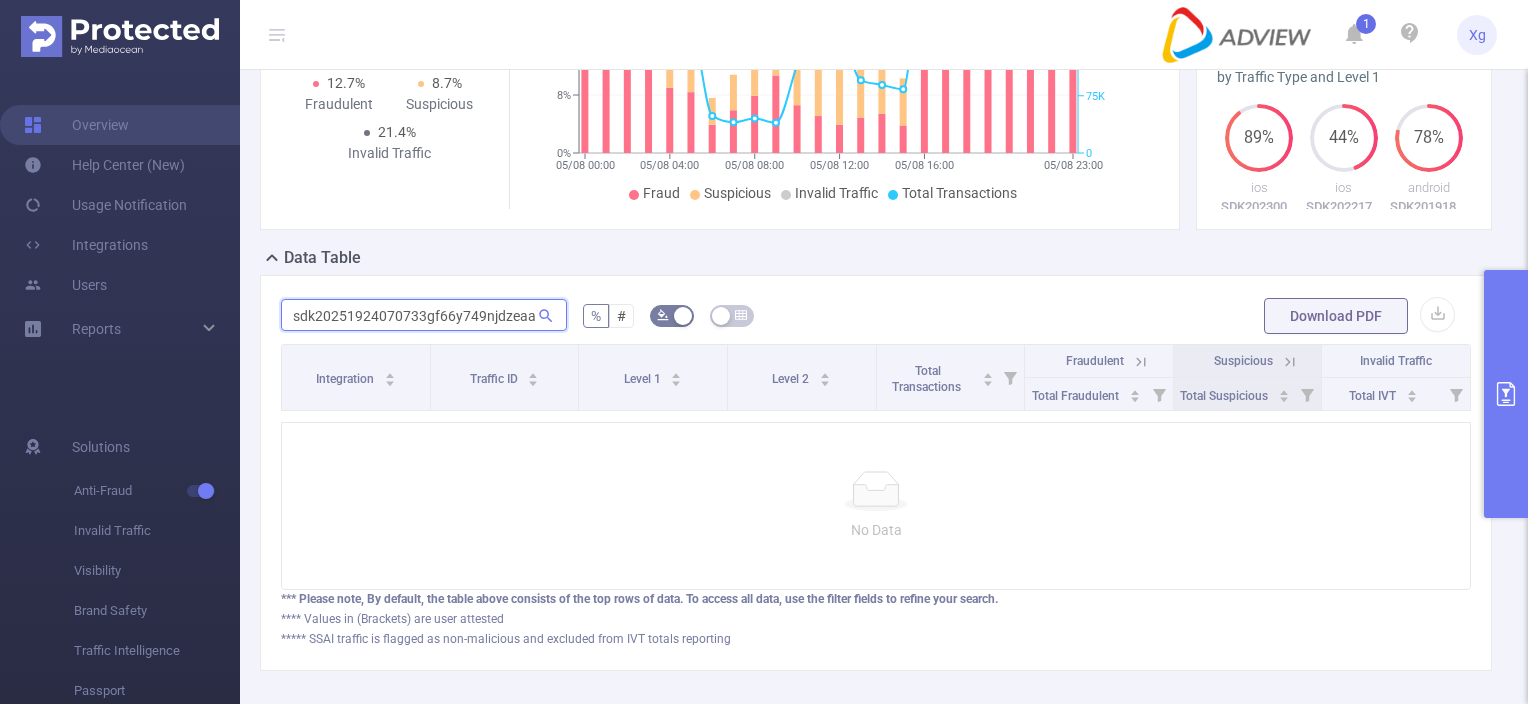 drag, startPoint x: 290, startPoint y: 308, endPoint x: 580, endPoint y: 320, distance: 290.24817 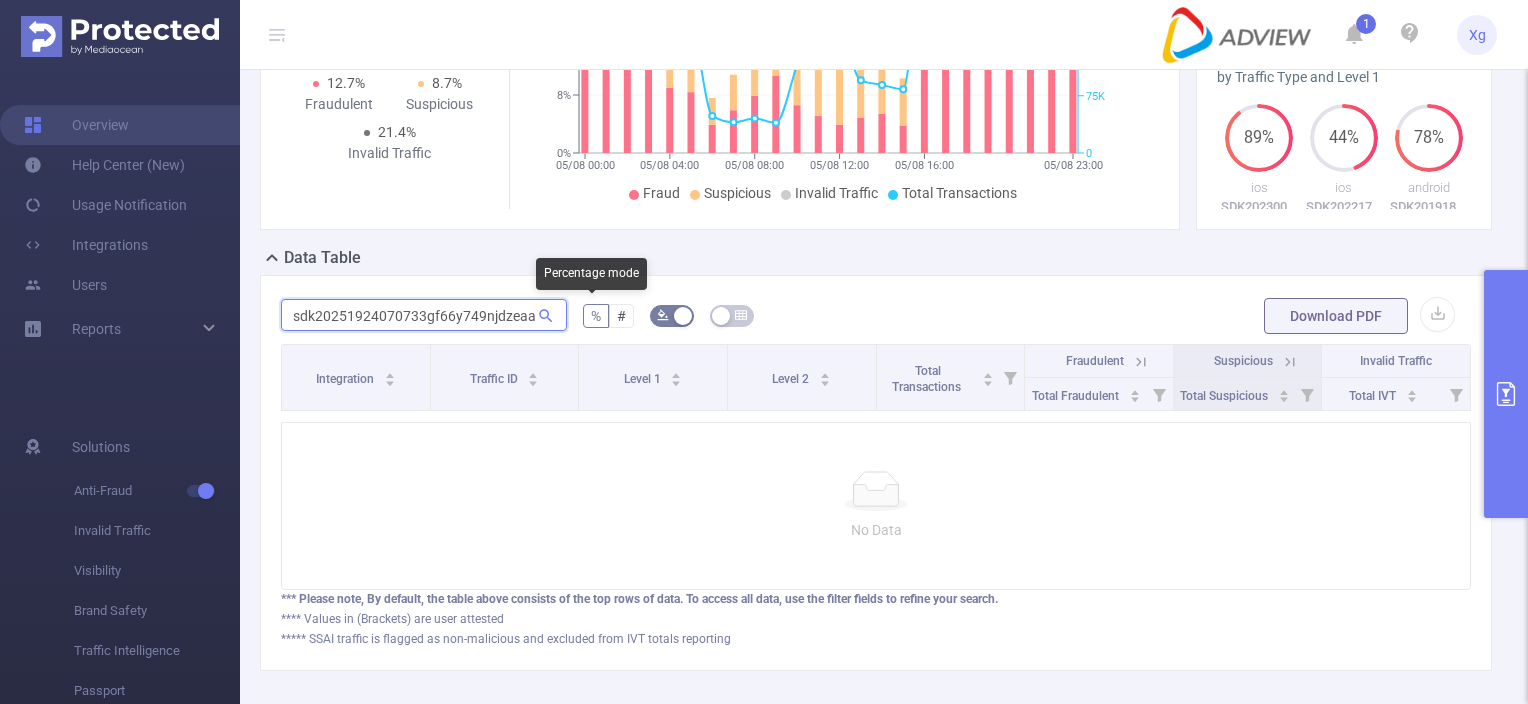 paste on "3240107442f1f7it86qo2fde" 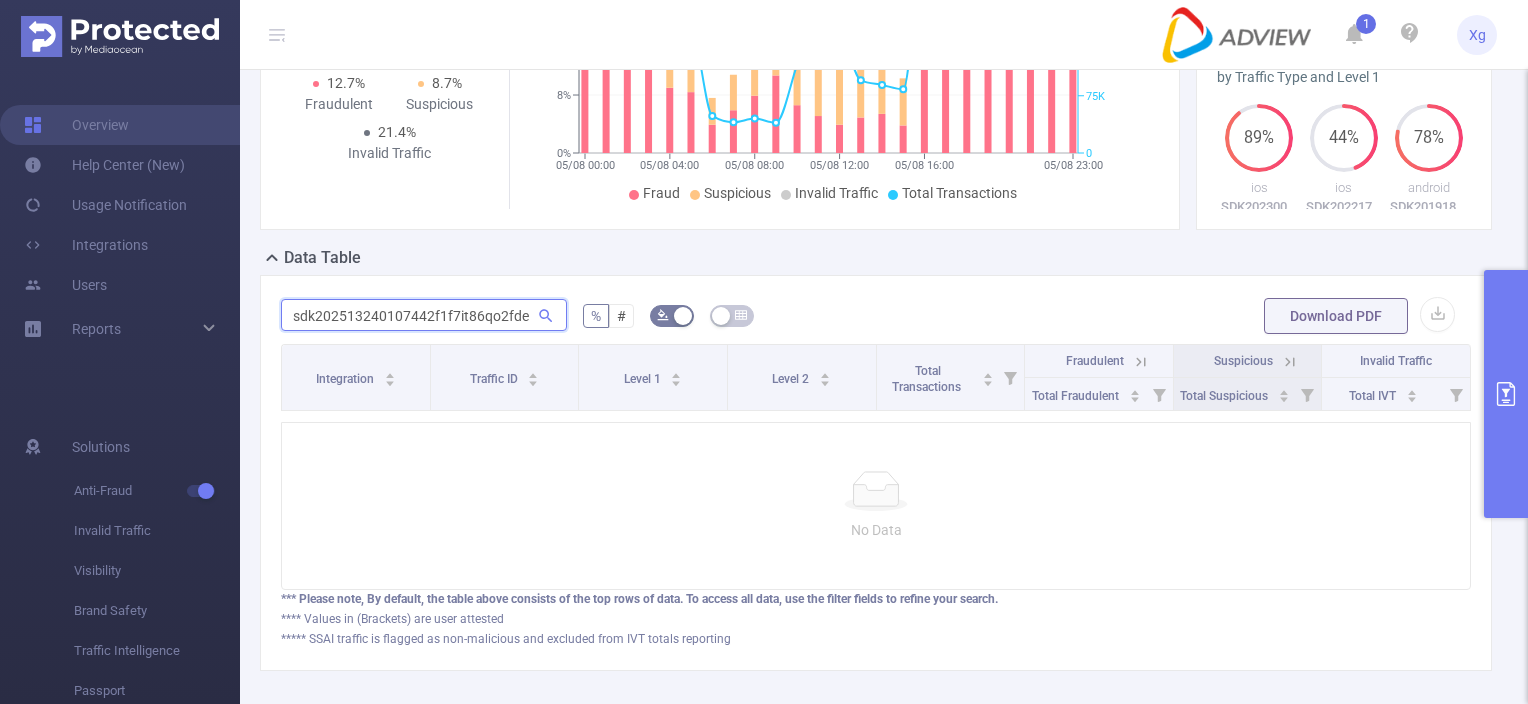 drag, startPoint x: 292, startPoint y: 306, endPoint x: 627, endPoint y: 326, distance: 335.5965 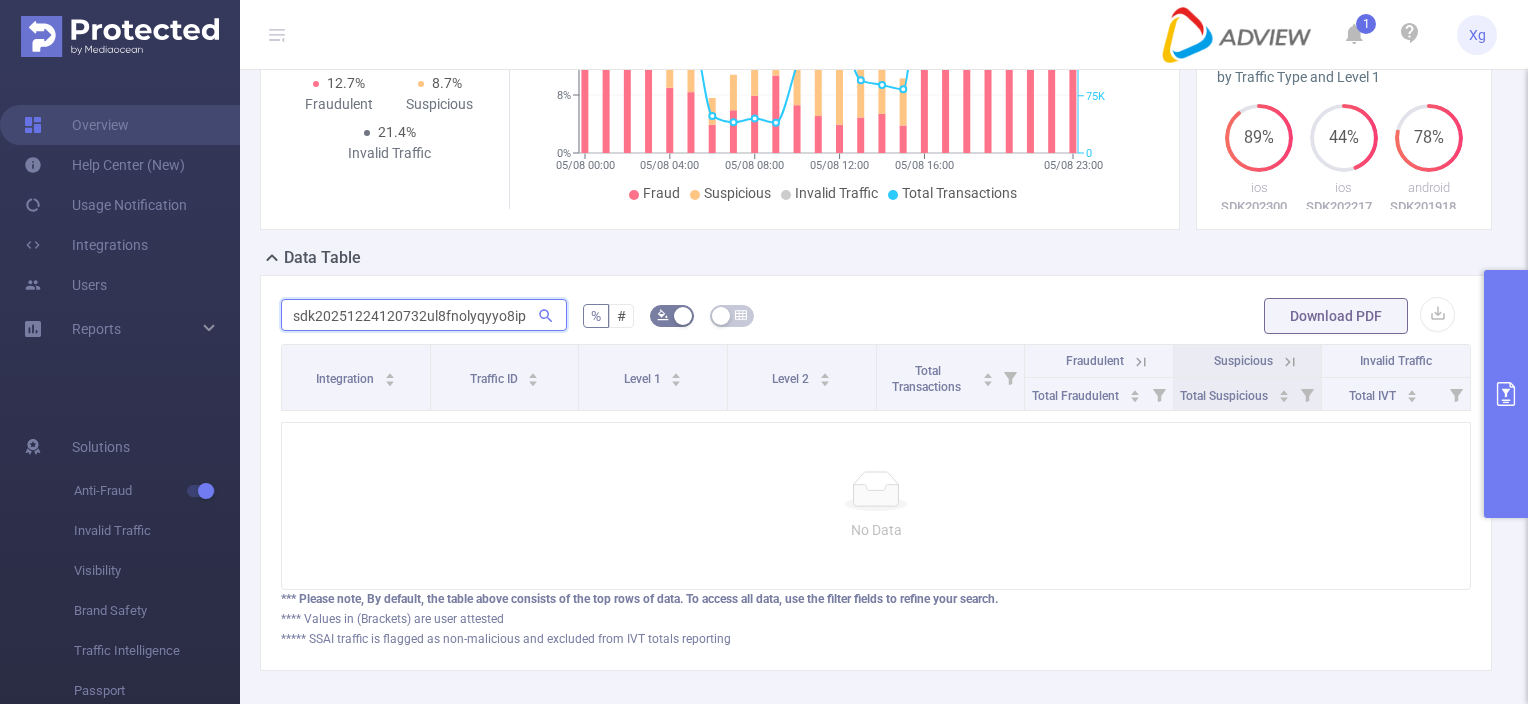 drag, startPoint x: 286, startPoint y: 316, endPoint x: 648, endPoint y: 318, distance: 362.00552 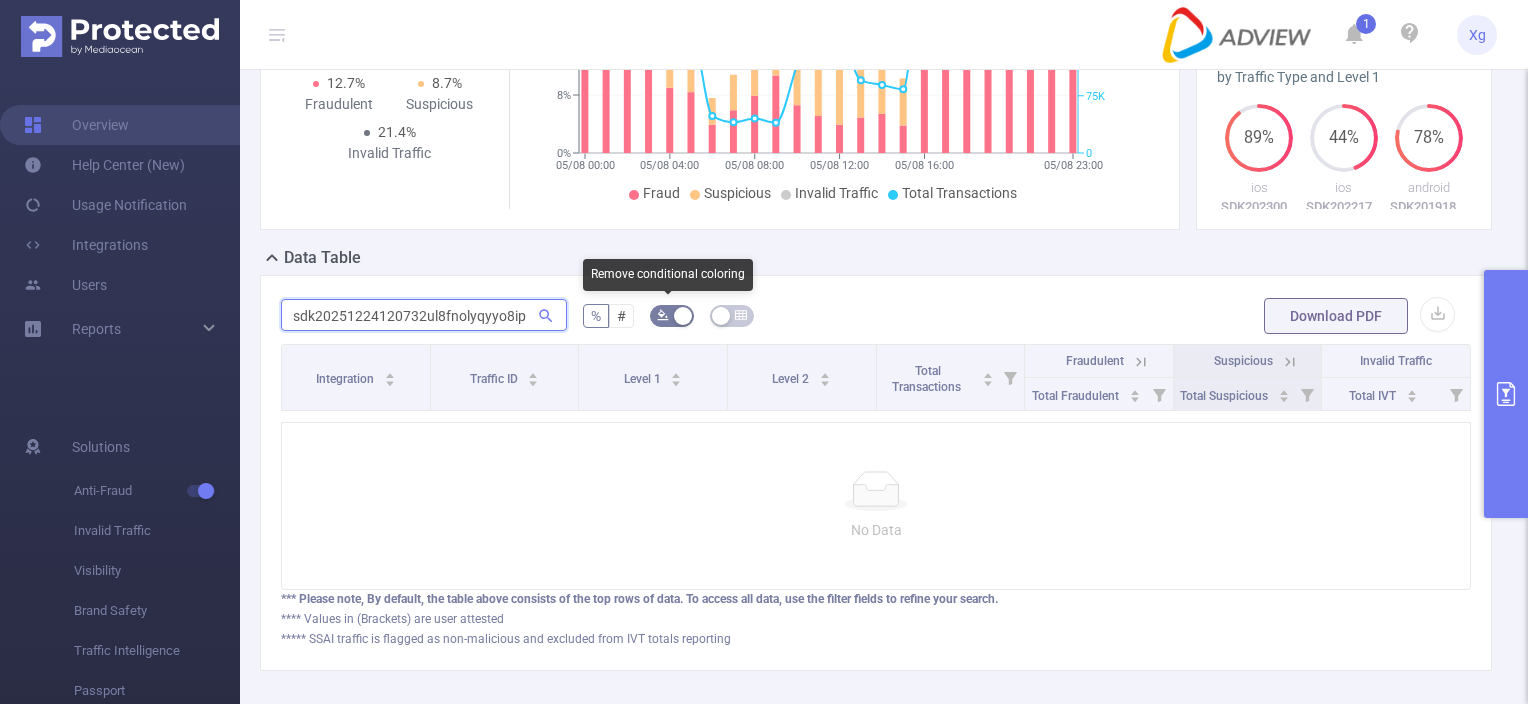 paste on "624040731kfs9qsh86subhat" 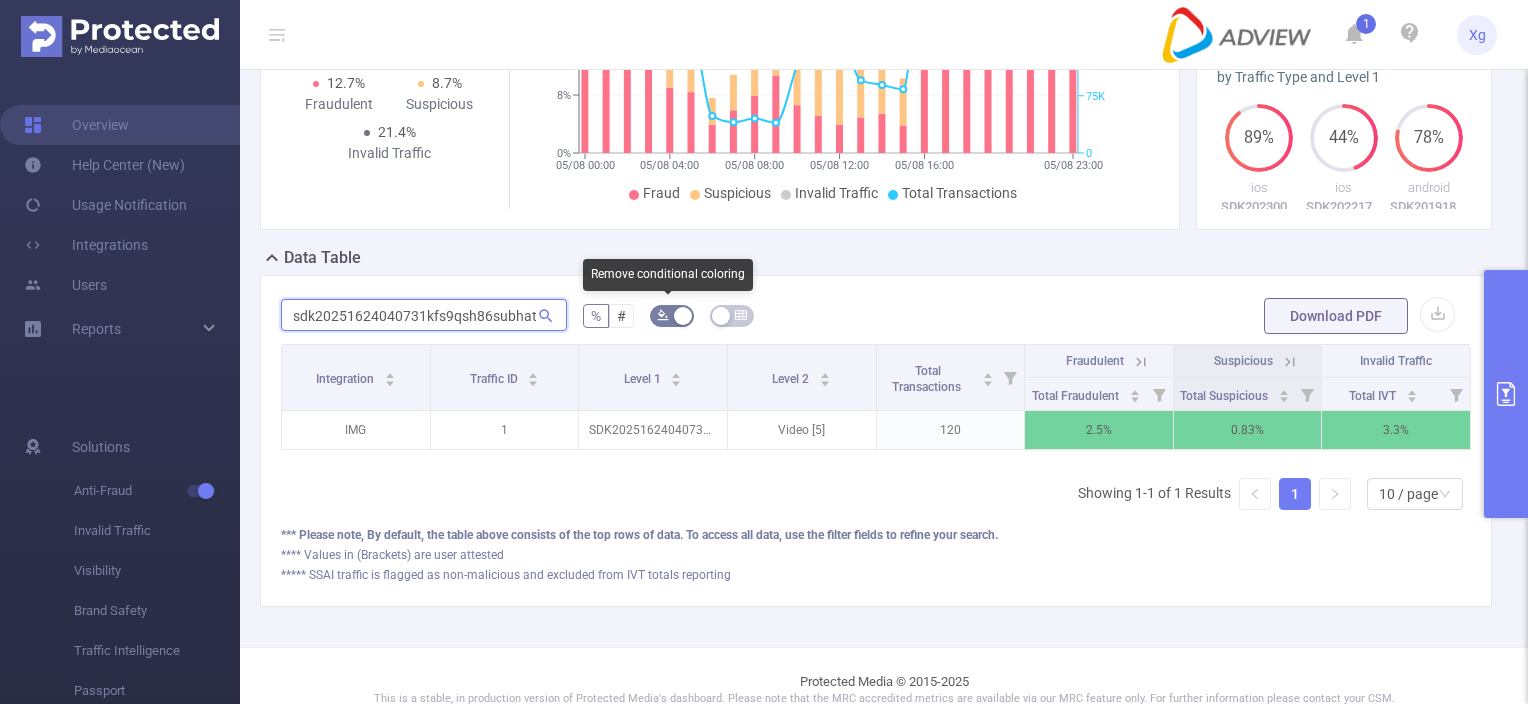 scroll, scrollTop: 0, scrollLeft: 0, axis: both 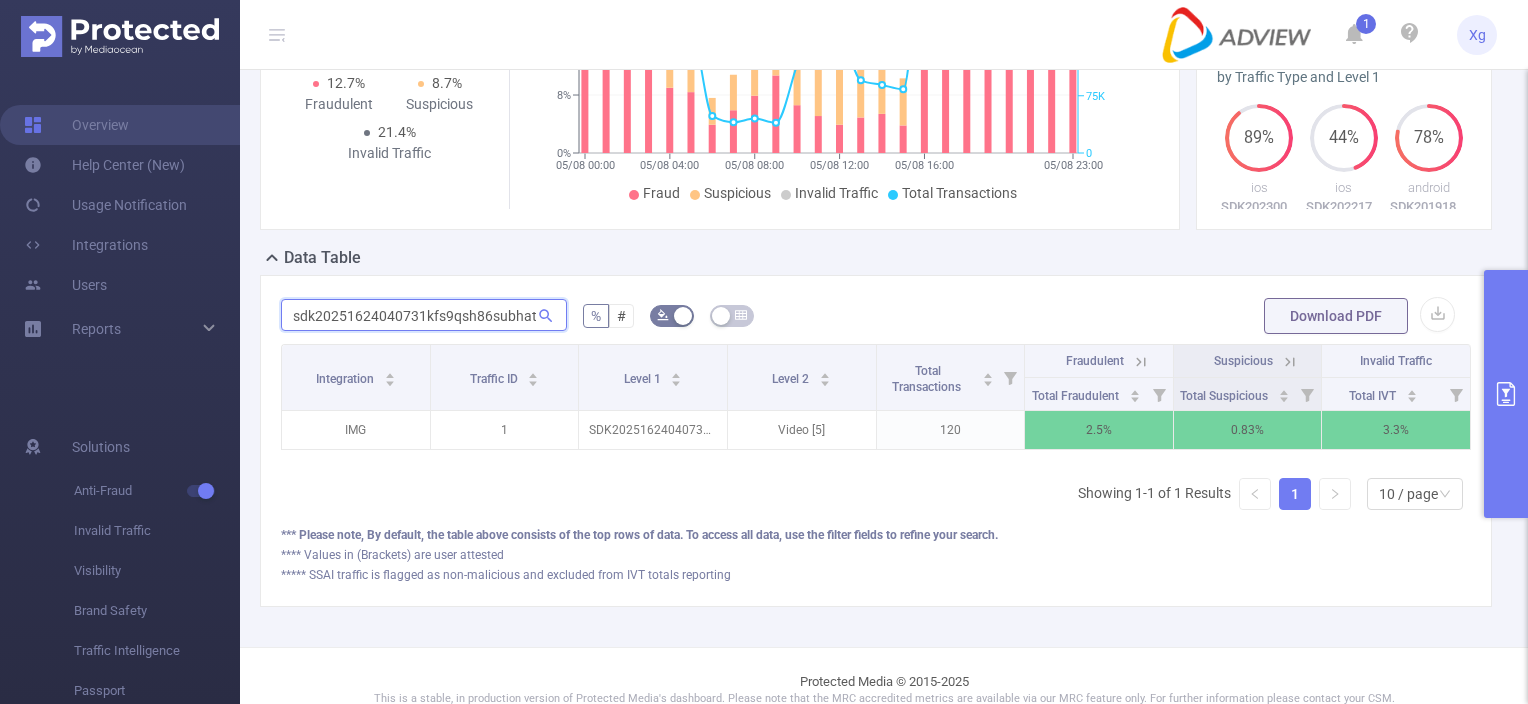type on "sdk20251624040731kfs9qsh86subhat" 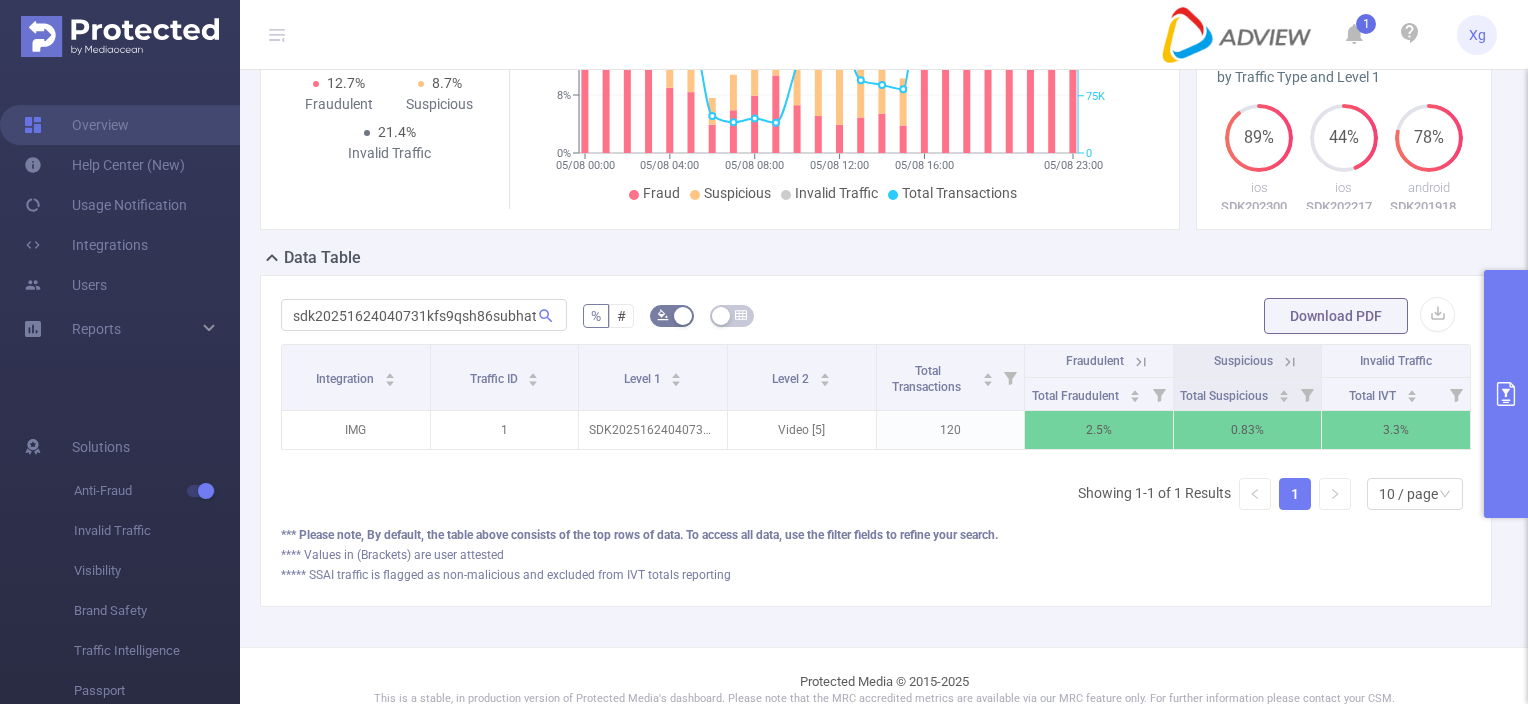 scroll, scrollTop: 0, scrollLeft: 0, axis: both 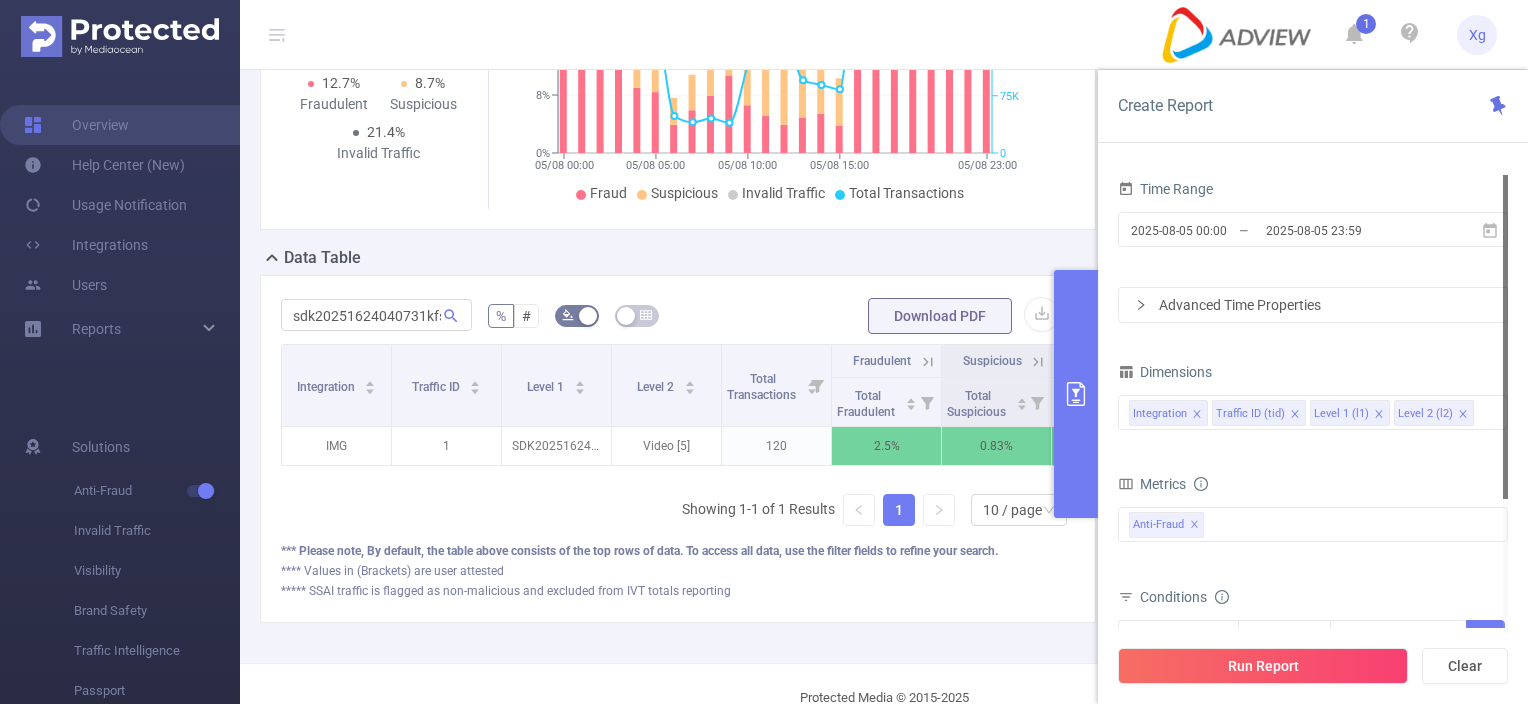 click at bounding box center (1505, 337) 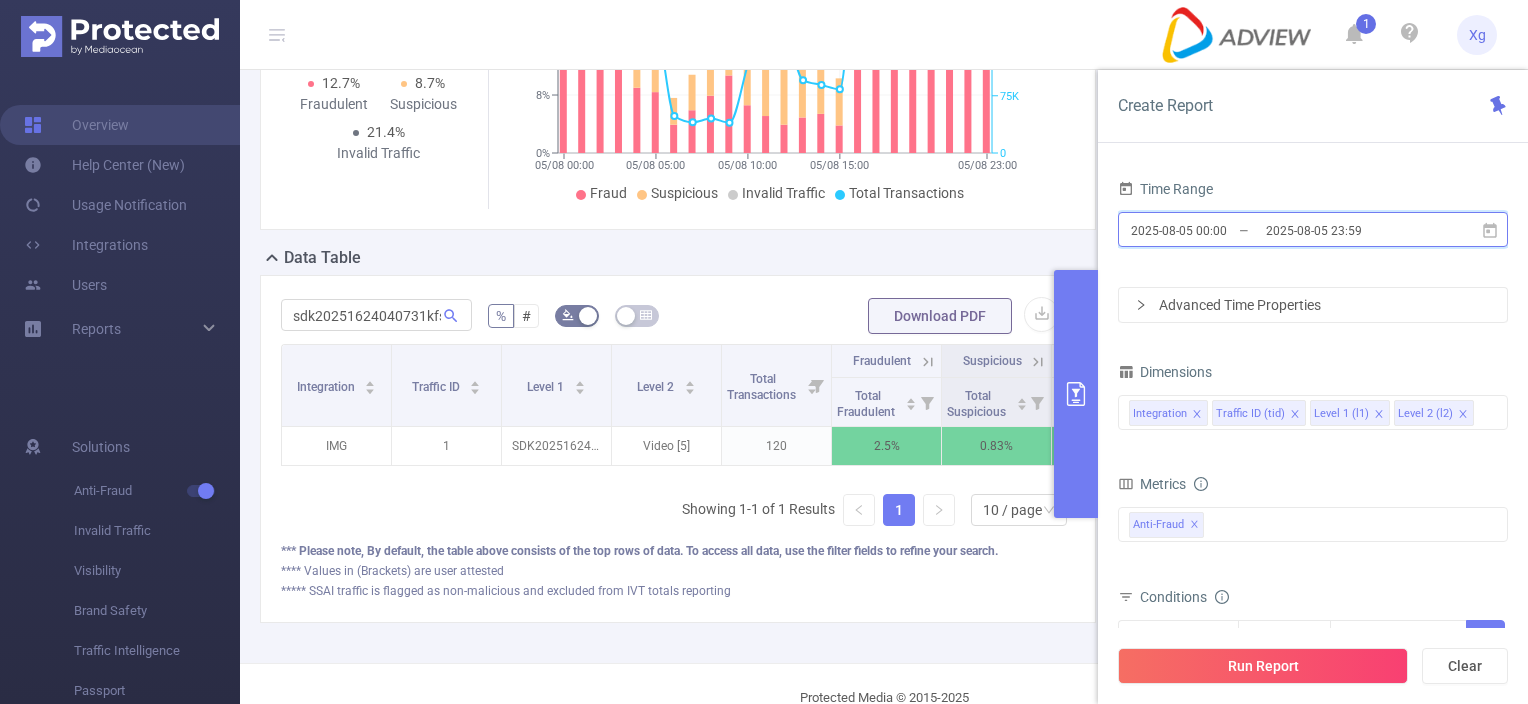 click 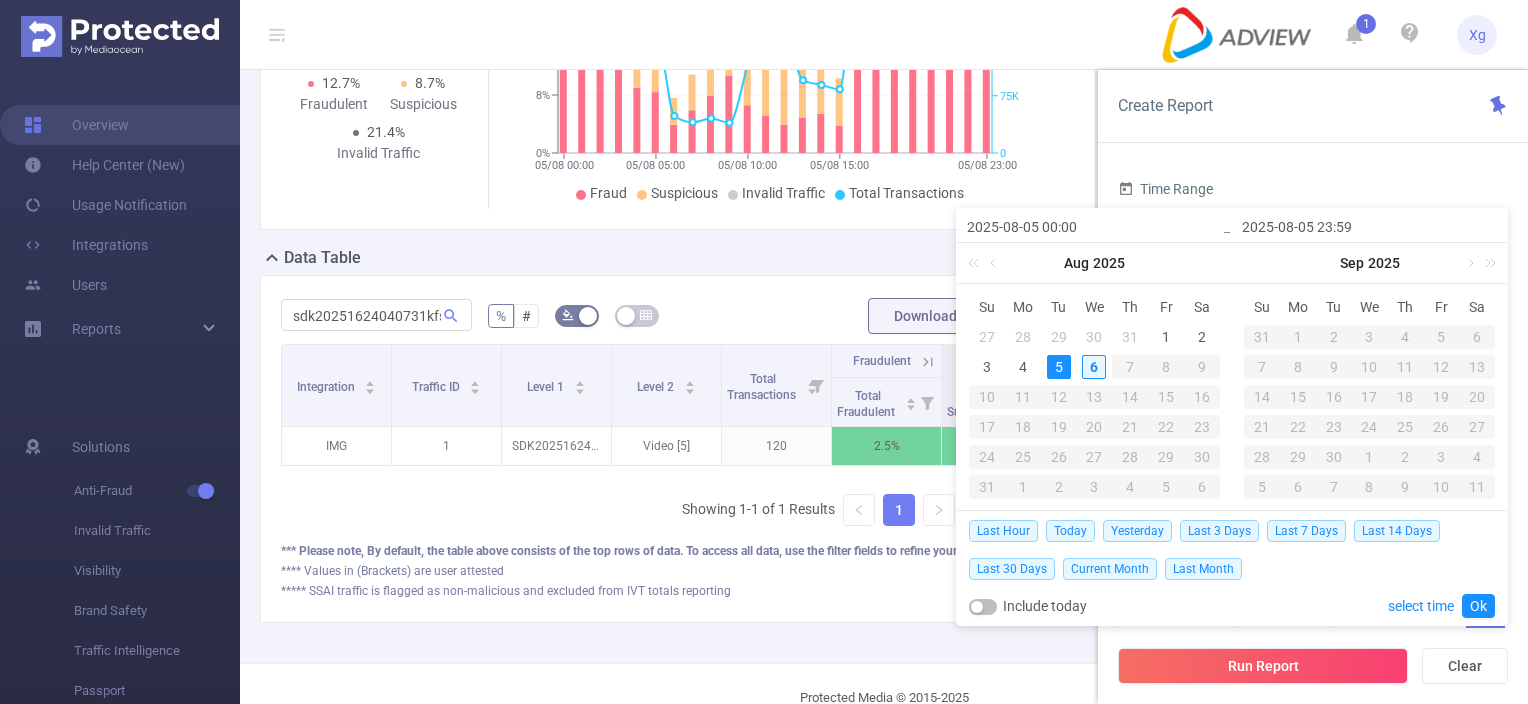 click on "6" at bounding box center [1094, 367] 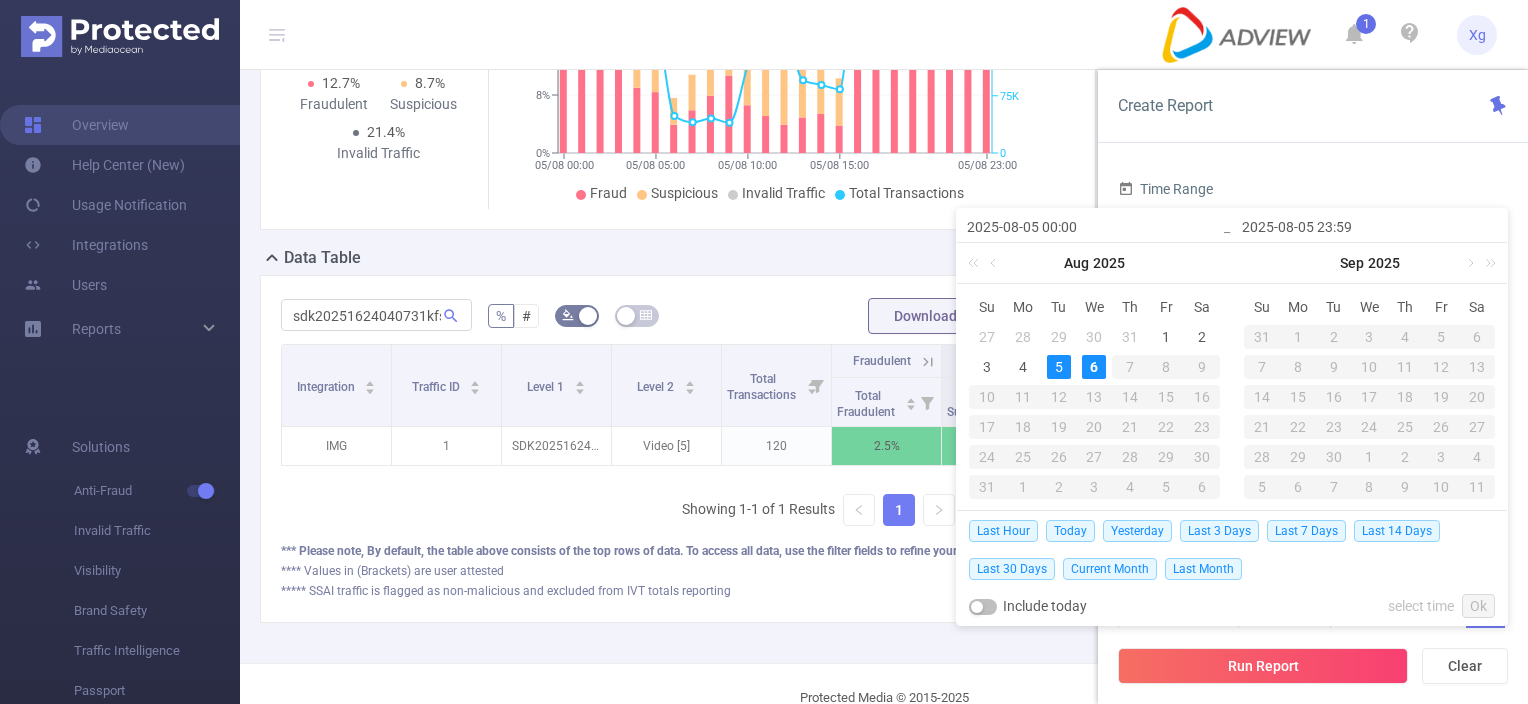 click on "5" at bounding box center [1059, 367] 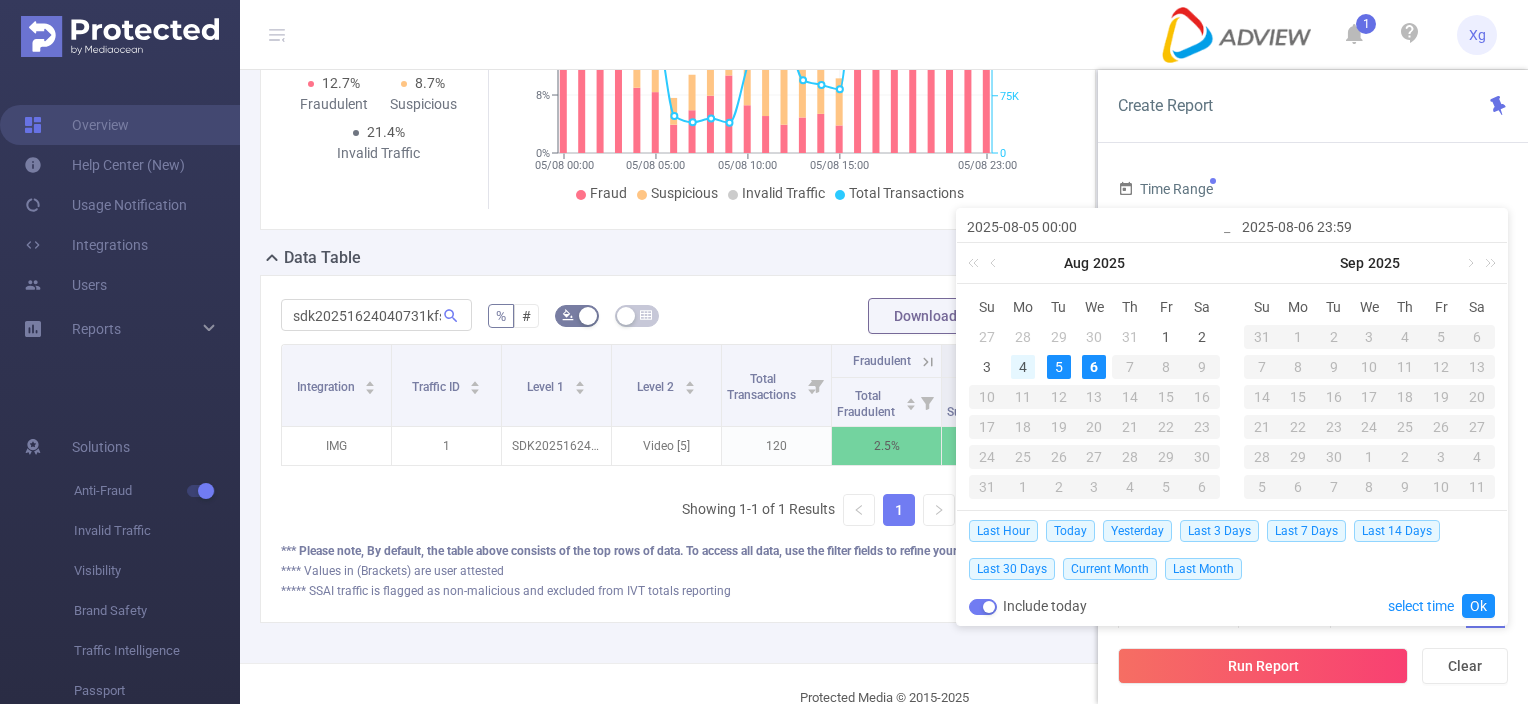 click on "4" at bounding box center [1023, 367] 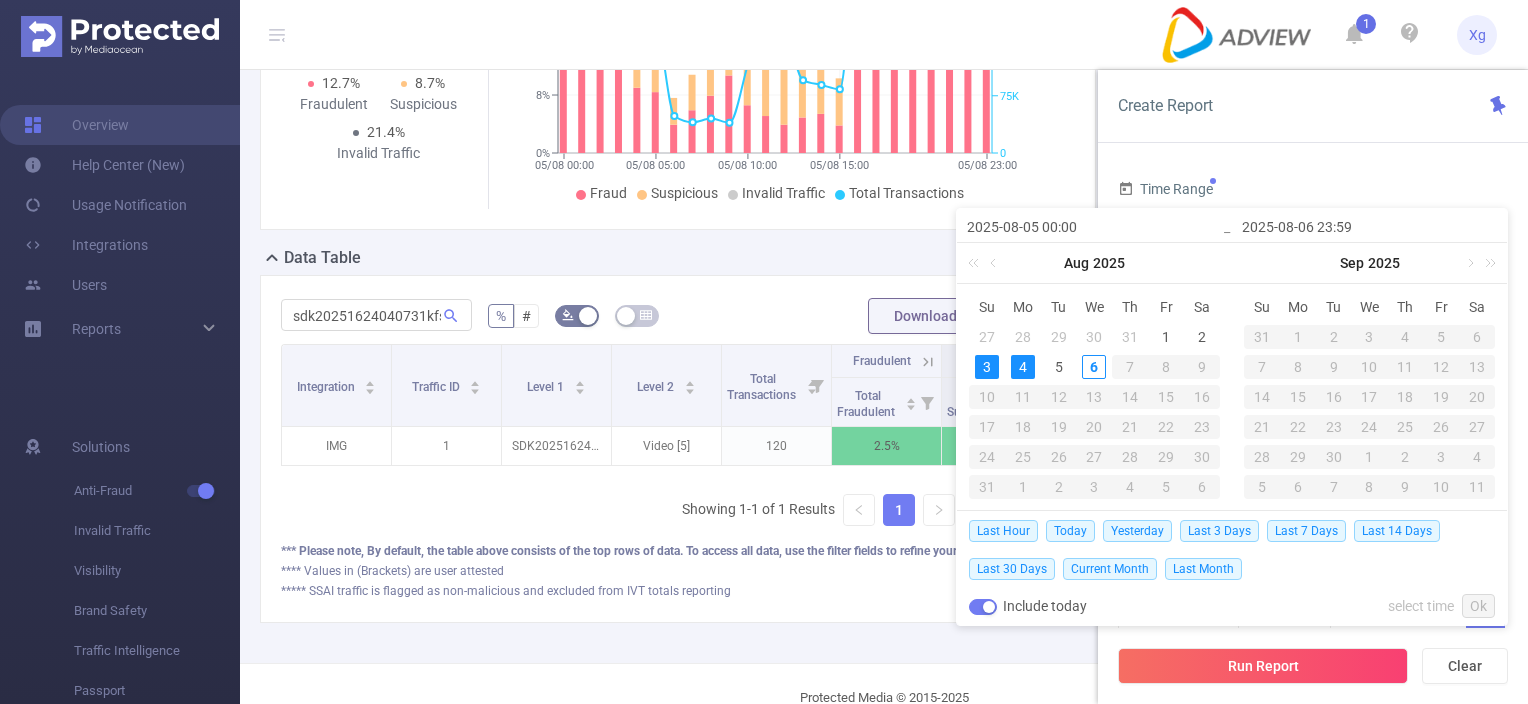 click on "3" at bounding box center [987, 367] 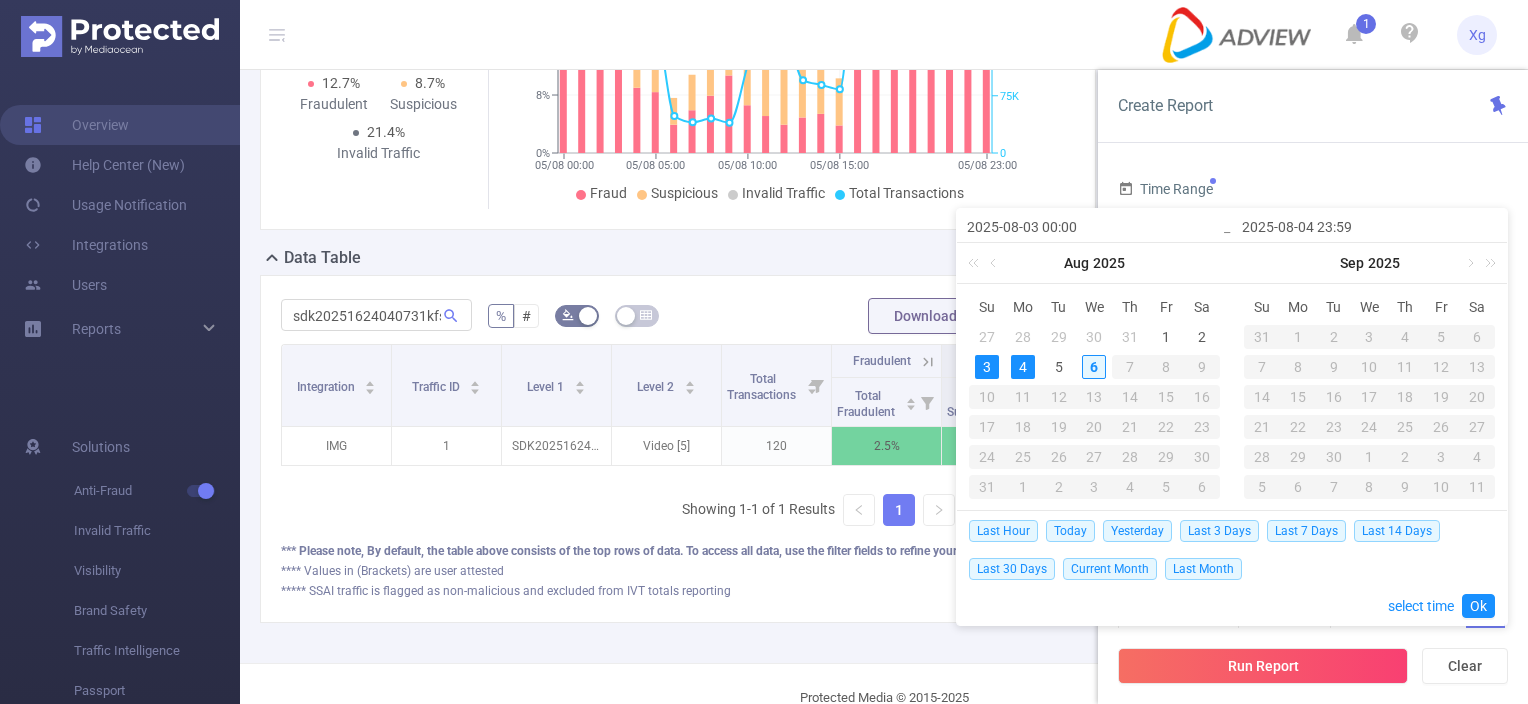 click on "6" at bounding box center (1094, 367) 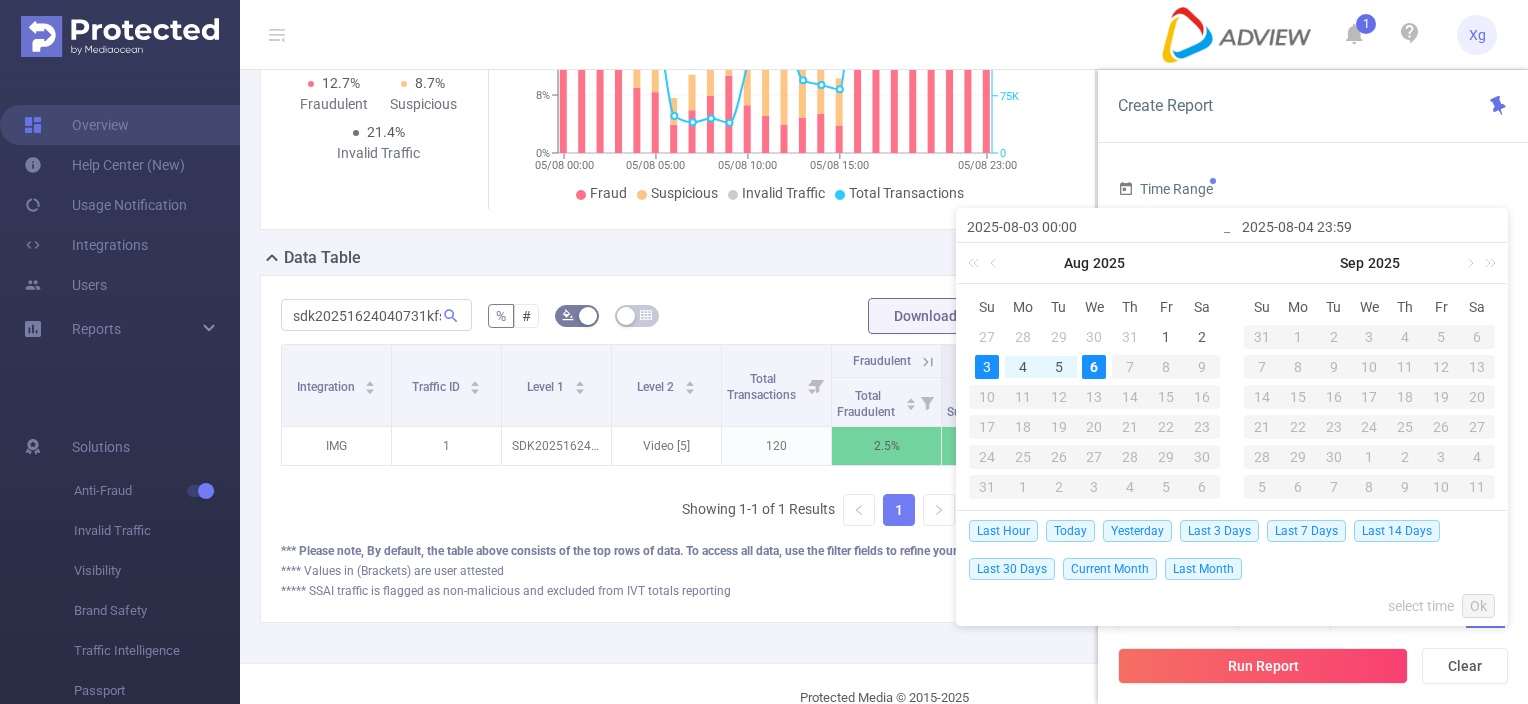 click on "3" at bounding box center (987, 367) 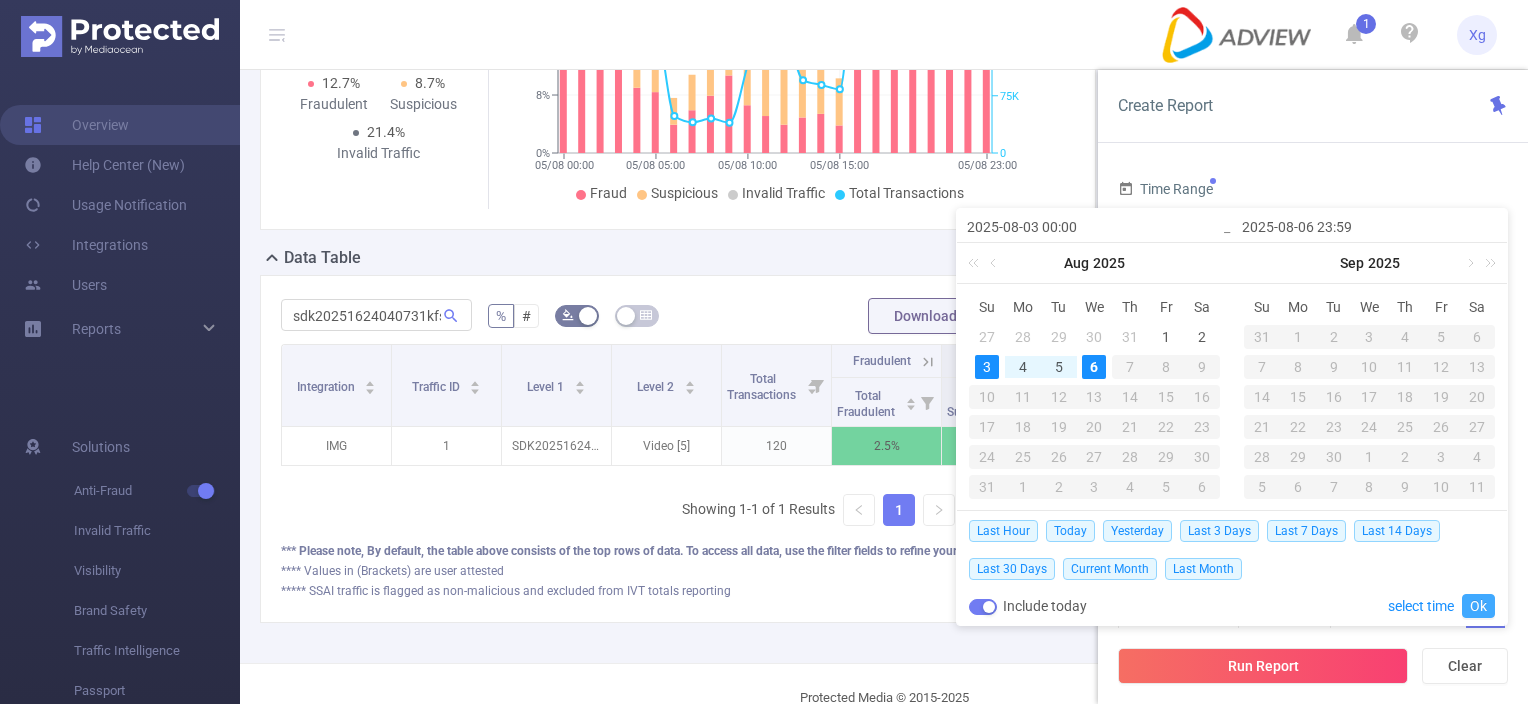 click on "Ok" at bounding box center [1478, 606] 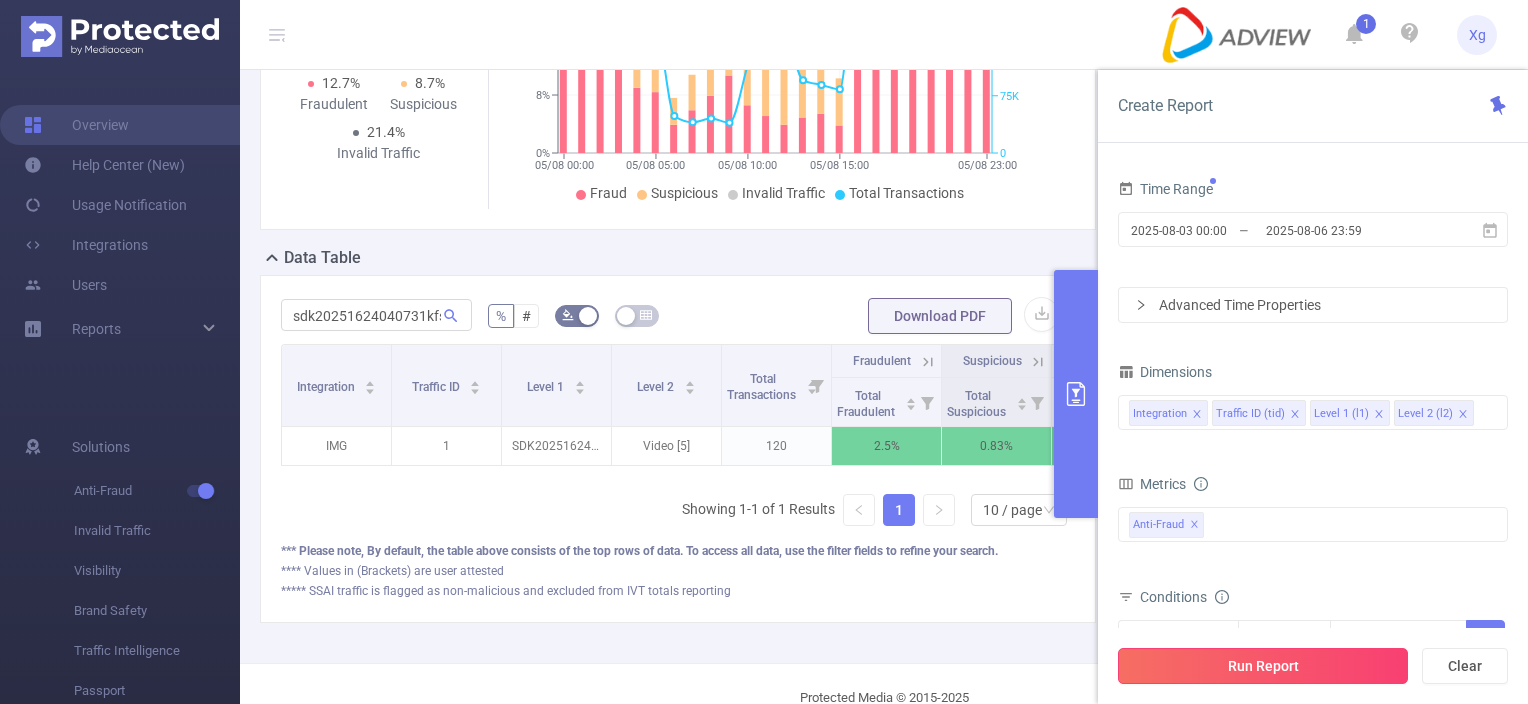 click on "Run Report" at bounding box center [1263, 666] 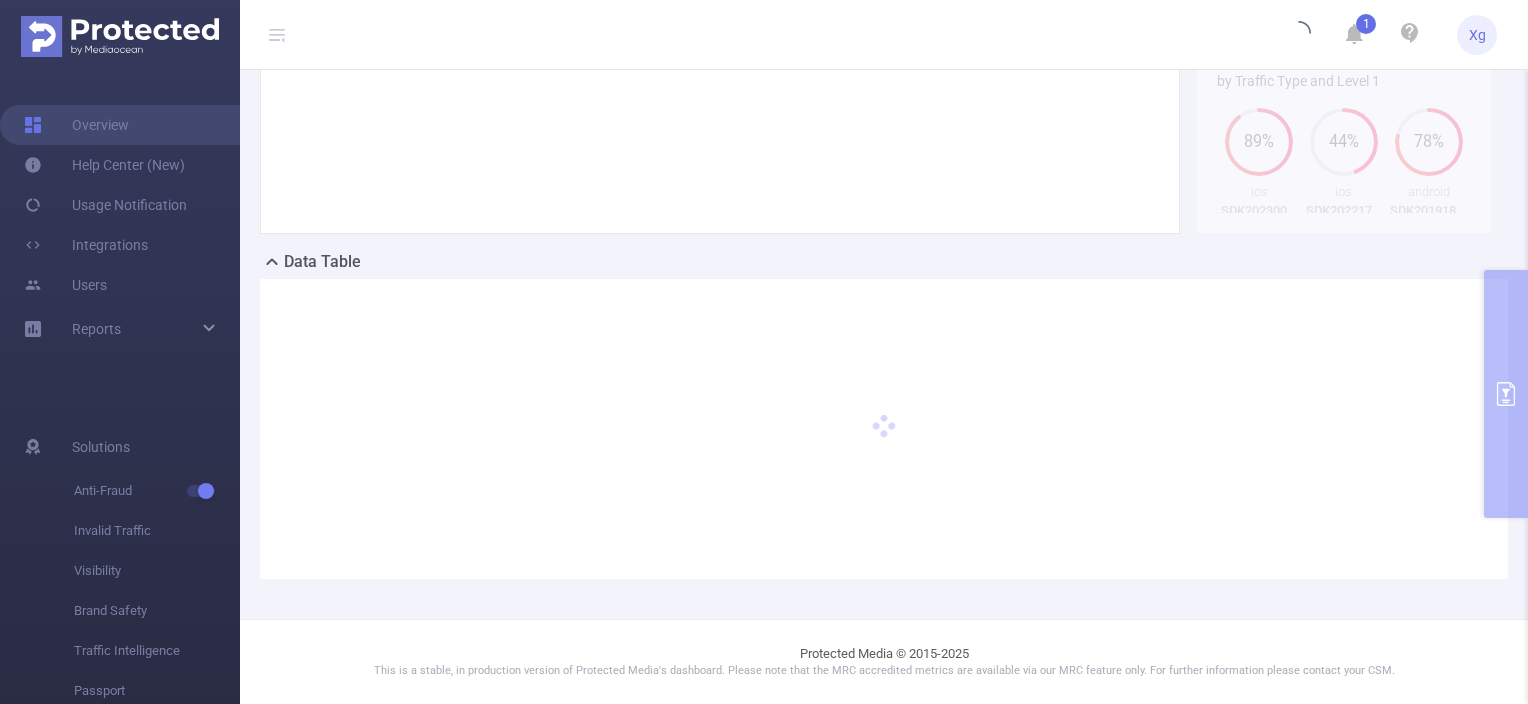 scroll, scrollTop: 394, scrollLeft: 0, axis: vertical 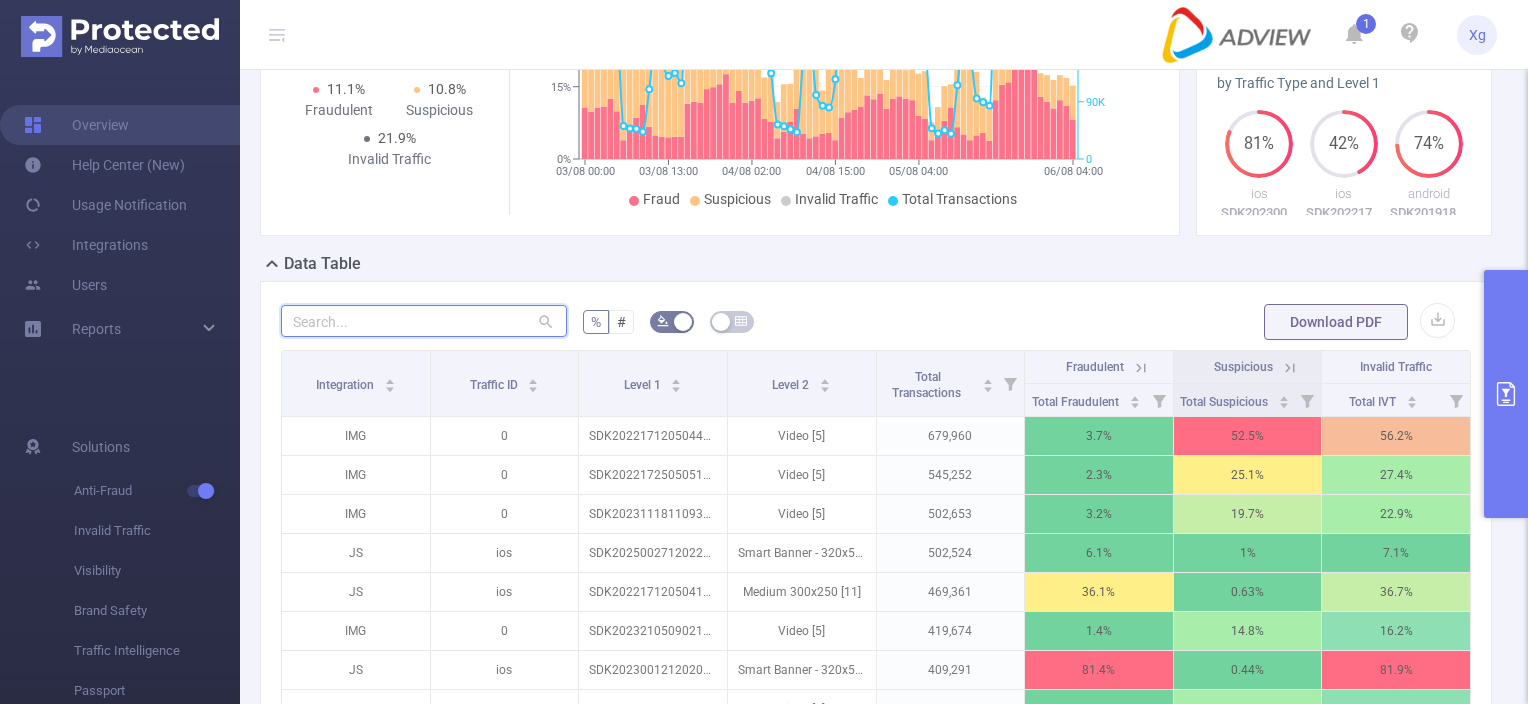 click at bounding box center (424, 321) 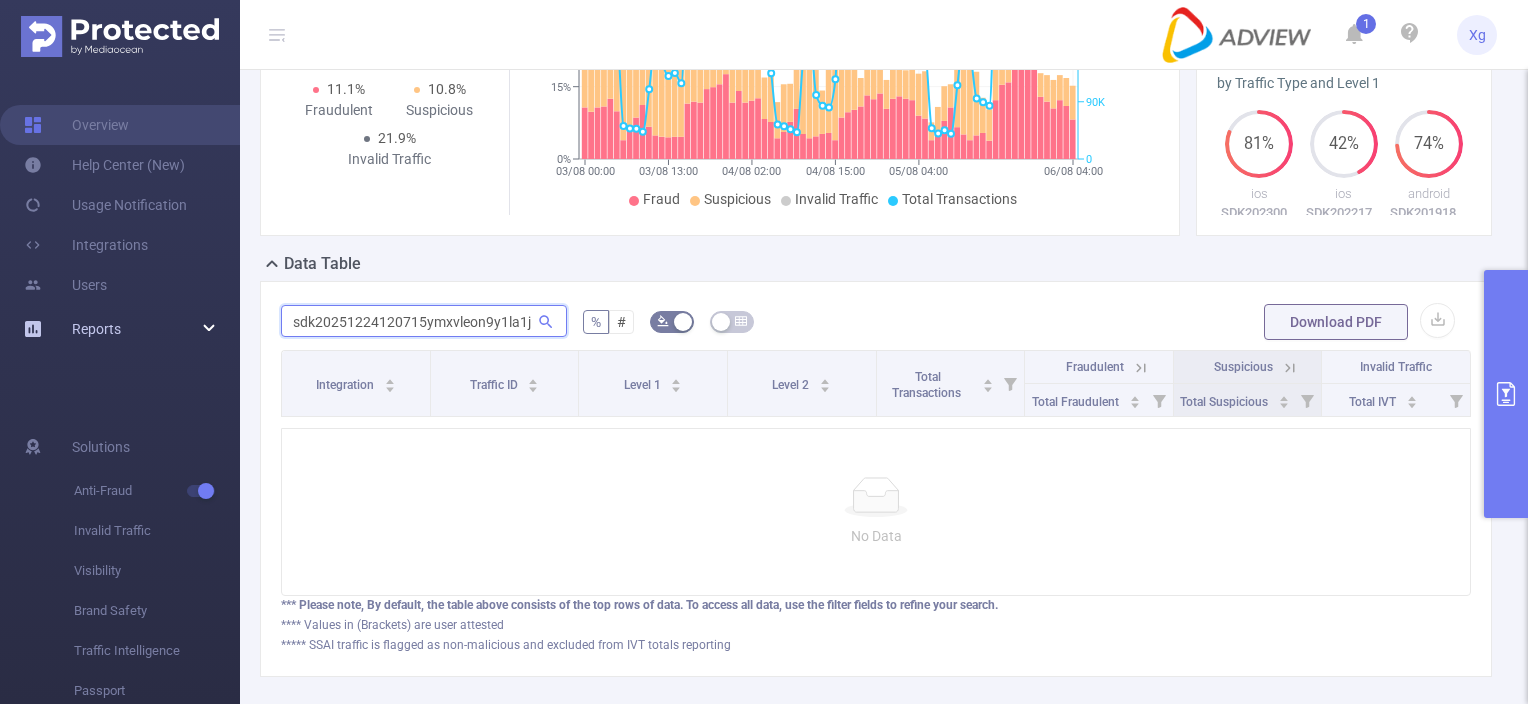 drag, startPoint x: 528, startPoint y: 313, endPoint x: 193, endPoint y: 324, distance: 335.18054 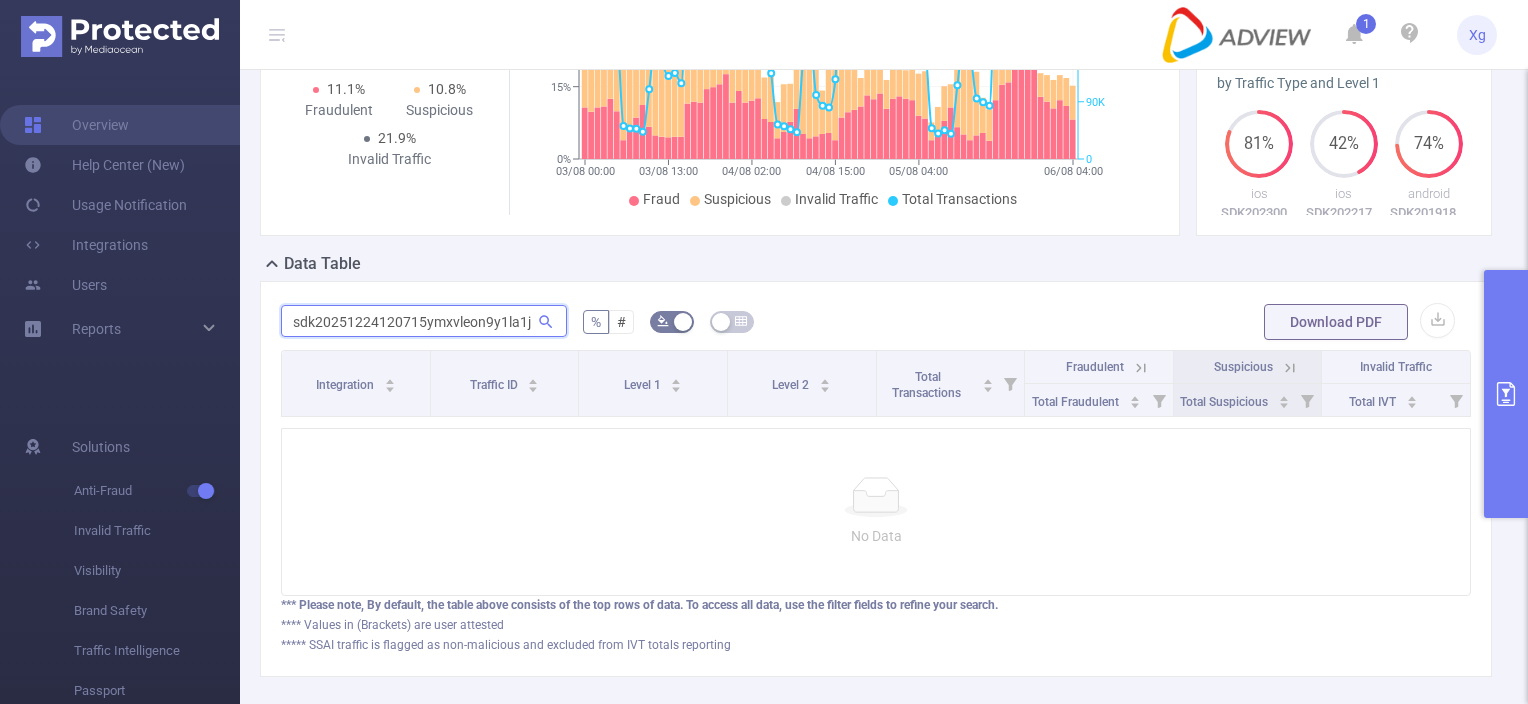 click on "sdk20251224120715ymxvleon9y1la1j" at bounding box center (424, 321) 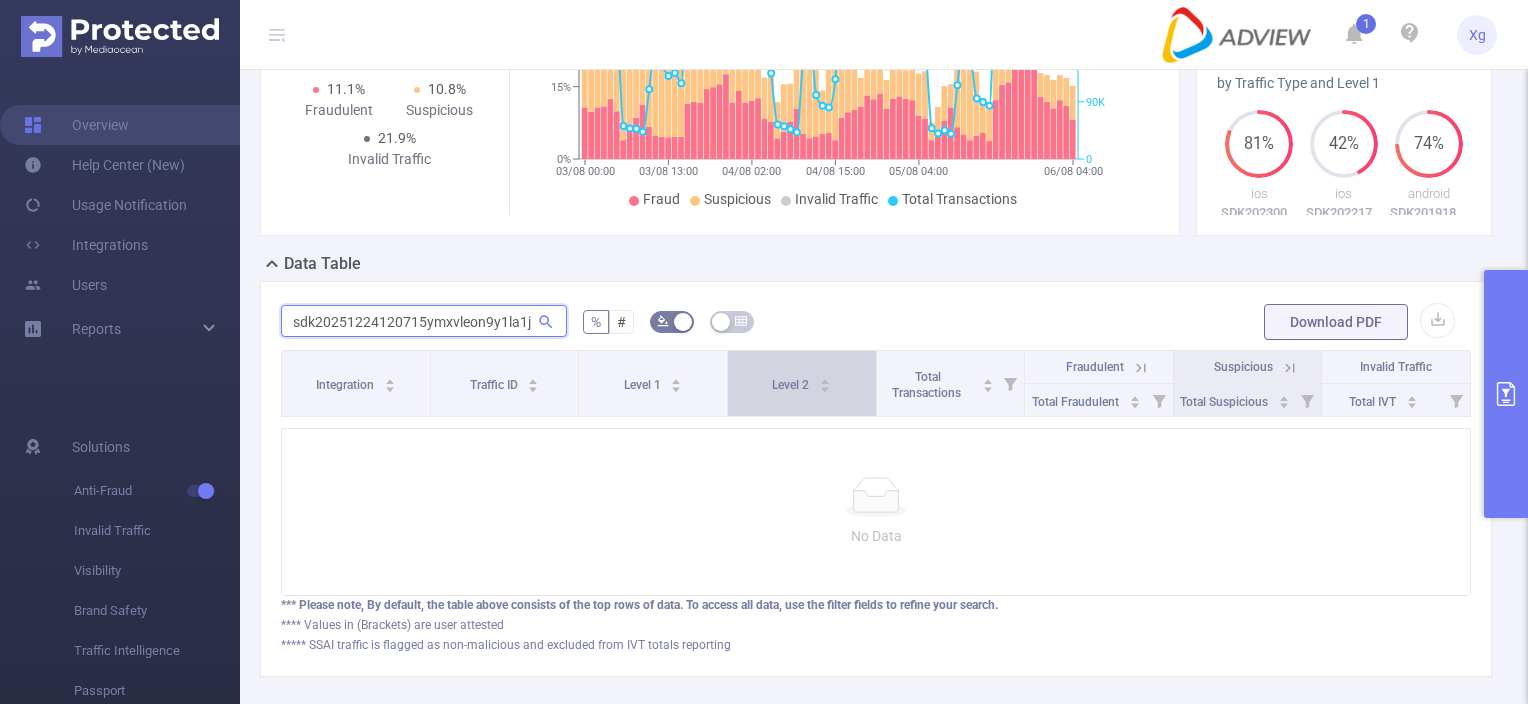 drag, startPoint x: 412, startPoint y: 321, endPoint x: 744, endPoint y: 351, distance: 333.35266 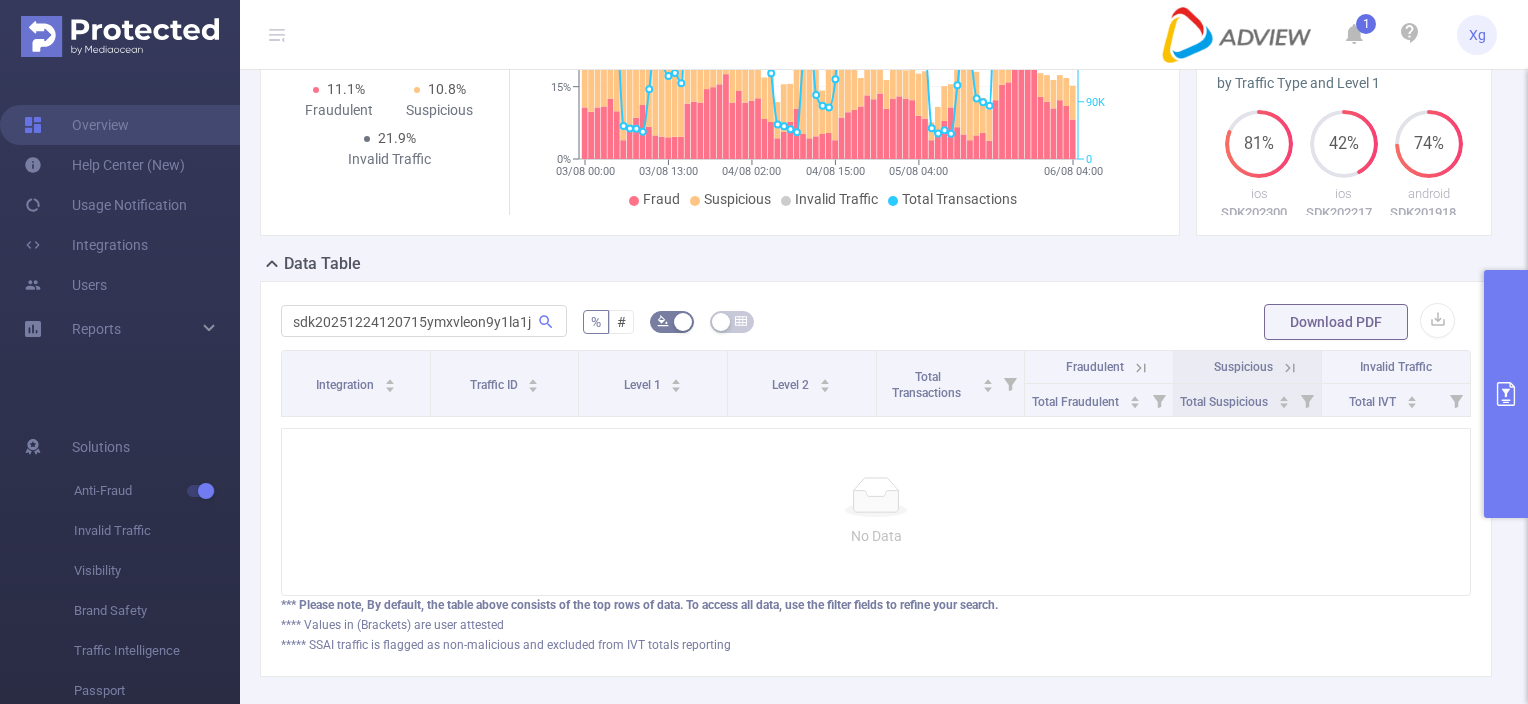 click on "[DATE] [TIME] % # Download PDF Integration   Traffic ID   Level 1   Level 2   Total Transactions   Fraudulent Suspicious Invalid Traffic Total Fraudulent   Total Suspicious   Total IVT   No Data *** Please note, By default, the table above consists of the top rows of data. To access all data, use the filter fields to refine your search. **** Values in (Brackets) are user attested ***** SSAI traffic is flagged as non-malicious and excluded from IVT totals reporting" at bounding box center [876, 479] 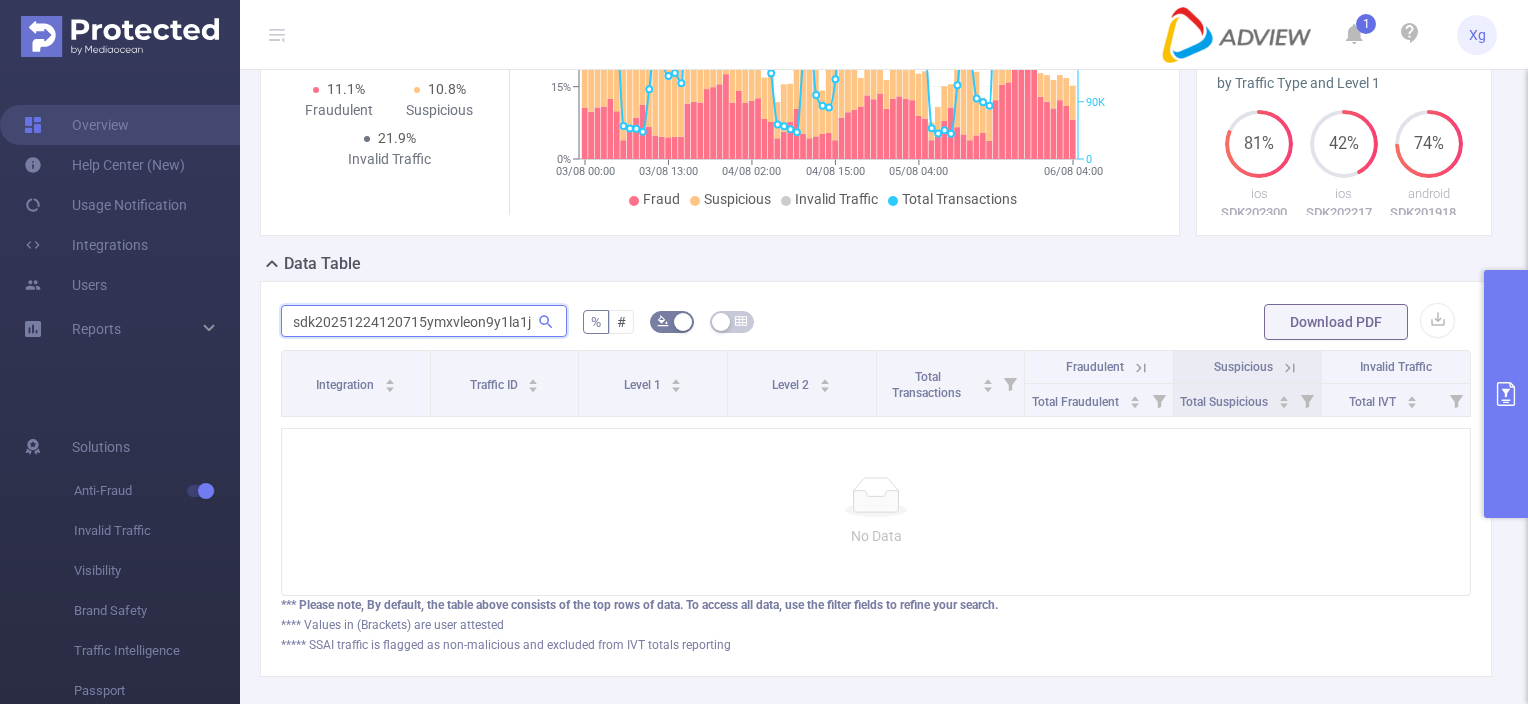 drag, startPoint x: 292, startPoint y: 316, endPoint x: 711, endPoint y: 348, distance: 420.22018 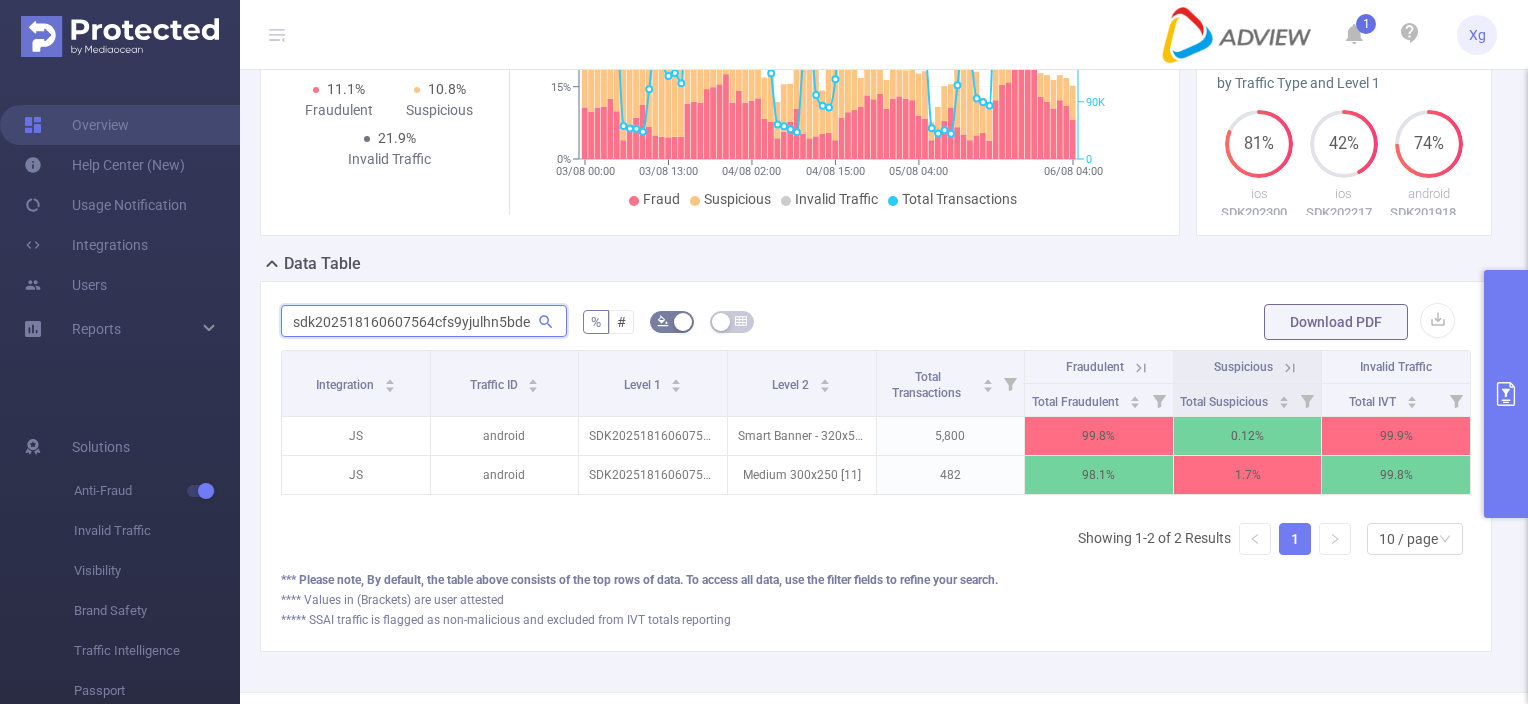 type on "sdk202518160607564cfs9yjulhn5bde" 